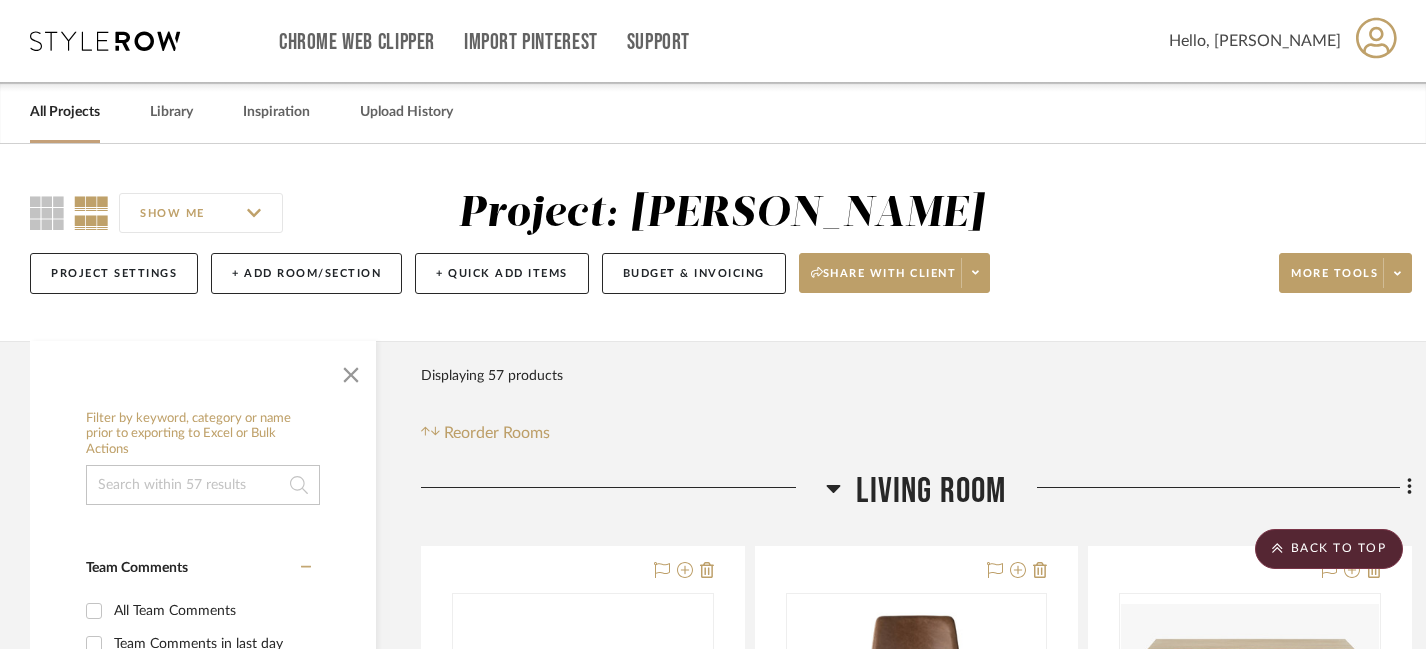 scroll, scrollTop: 5055, scrollLeft: 0, axis: vertical 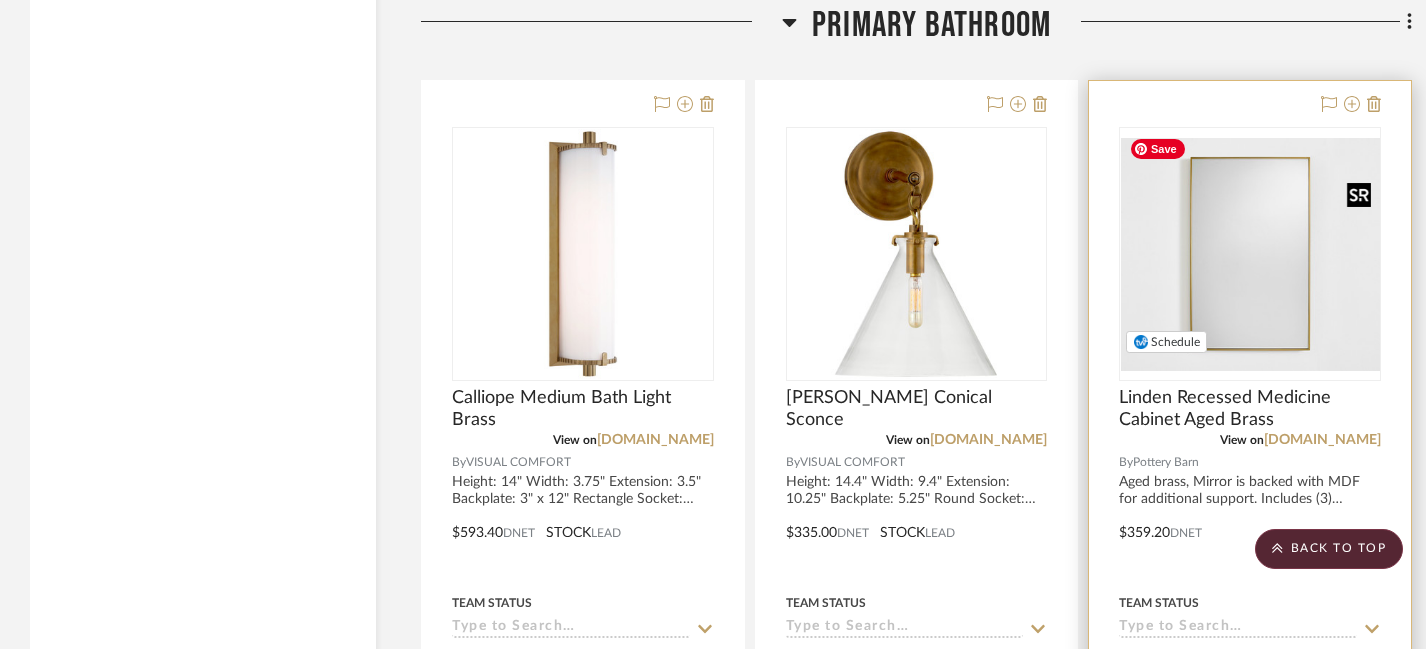 click at bounding box center [1250, 254] 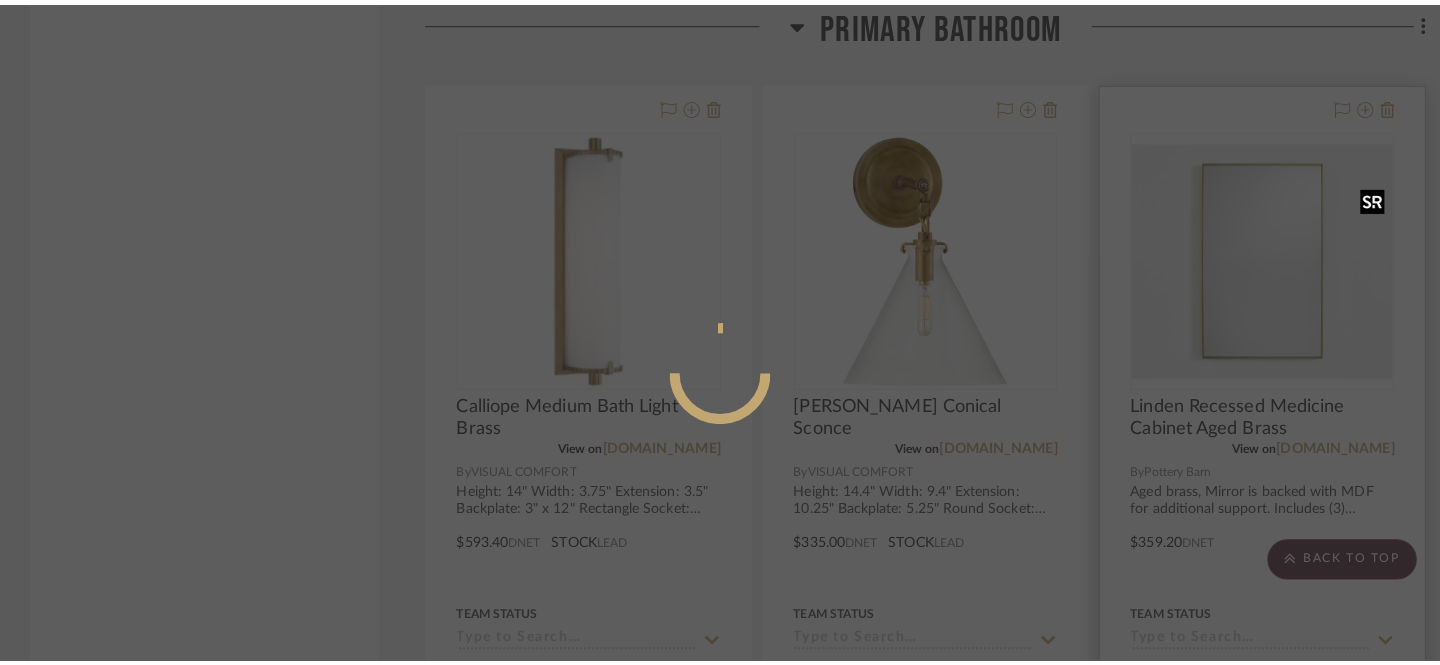 scroll, scrollTop: 0, scrollLeft: 0, axis: both 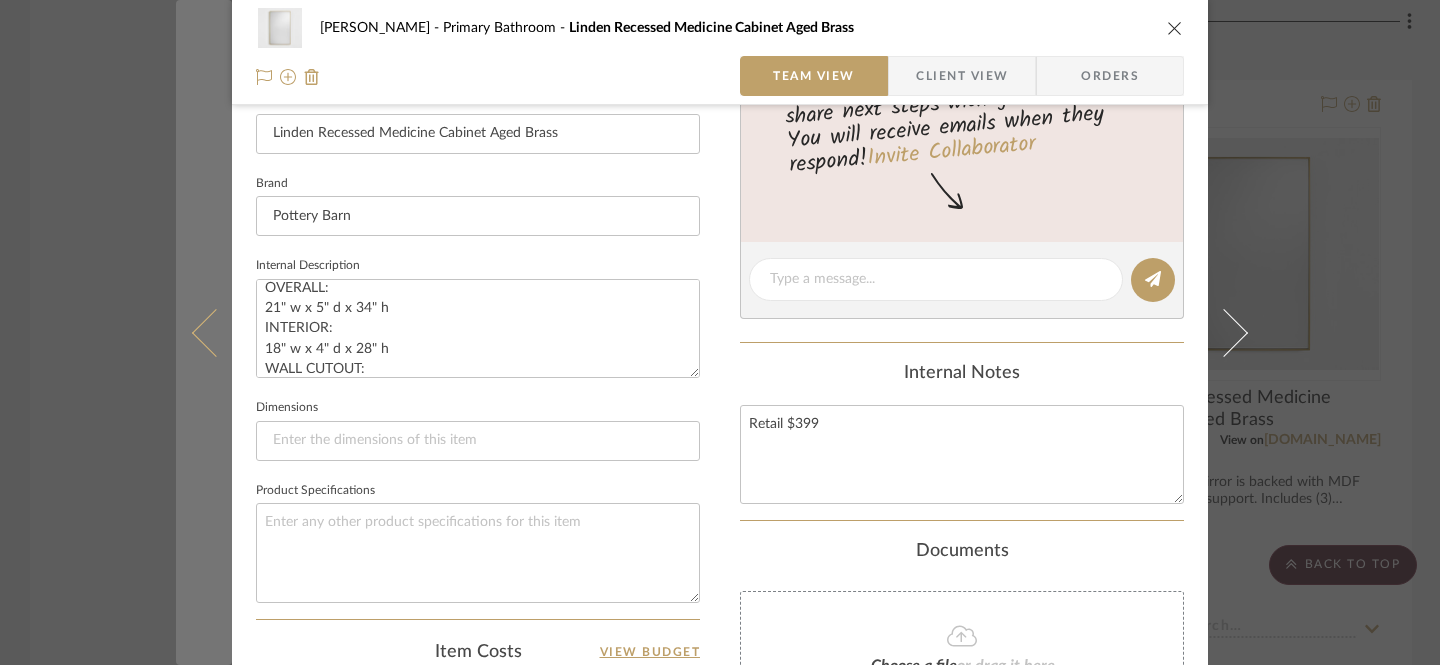 click at bounding box center (204, 332) 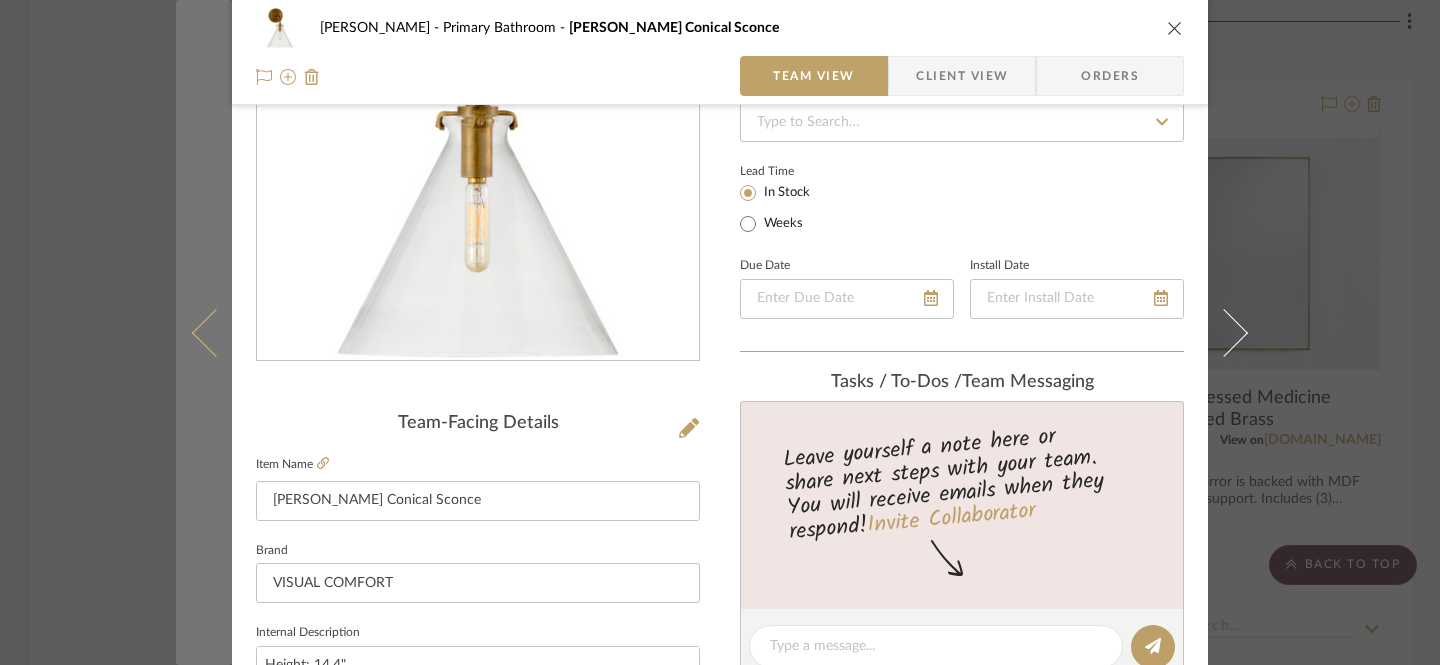 scroll, scrollTop: 131, scrollLeft: 0, axis: vertical 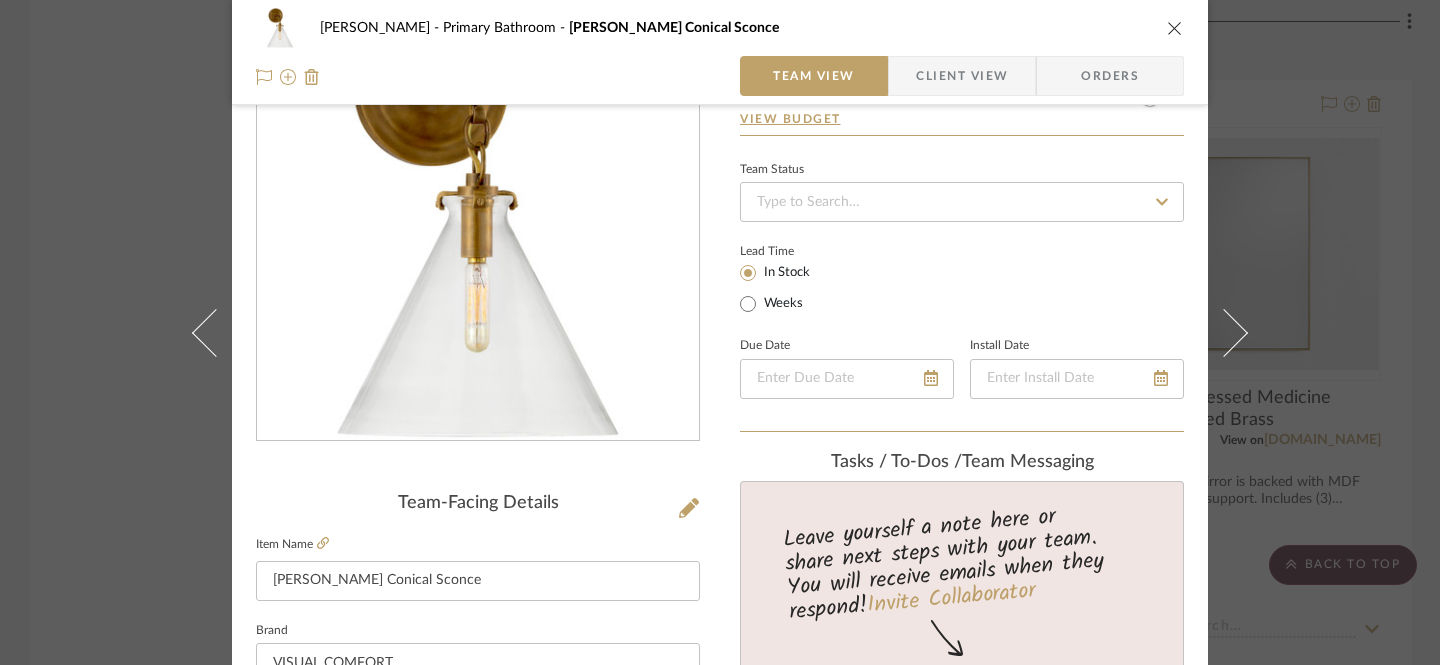 click on "Farrell Primary Bathroom Katie Small Conical Sconce Team View Client View Orders  Team-Facing Details   Item Name  Katie Small Conical Sconce  Brand  VISUAL COMFORT  Internal Description  Height: 14.4"
Width: 9.4"
Extension: 10.25"
Backplate: 5.25" Round
Socket: E12 Candelabra
Wattage: 40 C11
Retail $499  Dimensions   Product Specifications   Item Costs   View Budget   Markup %  30%  Unit Cost  $335.00  Cost Type  DNET  Client Unit Price   $435.50   Quantity  2  Unit Type  Each  Subtotal   $871.00   Tax %  0%  Total Tax   $0.00   Shipping Cost  $0.00  Ship. Markup %  0% Taxable  Total Shipping   $0.00  Total Client Price  $871.00  Your Cost  $670.00  Your Margin  $201.00  Content here copies to Client View - confirm visibility there.  Show in Client Dashboard   Include in Budget   View Budget  Team Status  Lead Time  In Stock Weeks  Due Date   Install Date  Tasks / To-Dos /  team Messaging  Leave yourself a note here or share next steps with your team. You will receive emails when they
respond!  (2)" at bounding box center [720, 332] 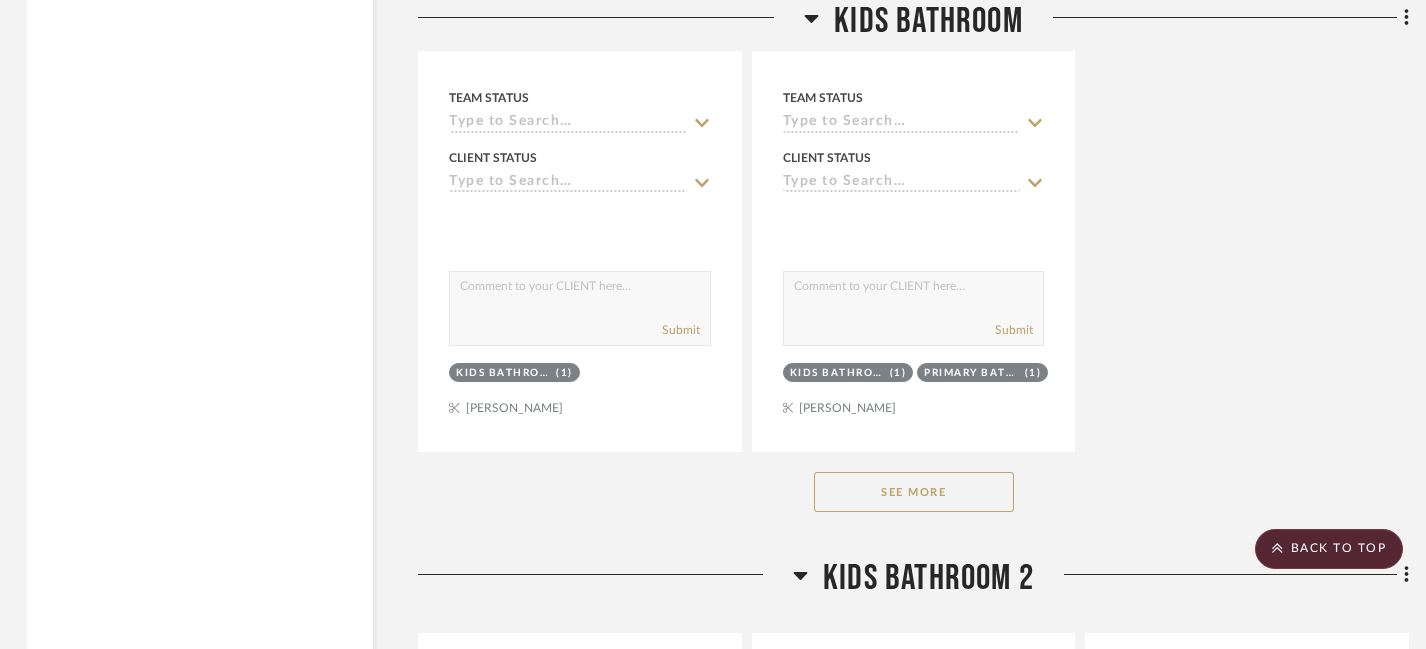 scroll, scrollTop: 6556, scrollLeft: 3, axis: both 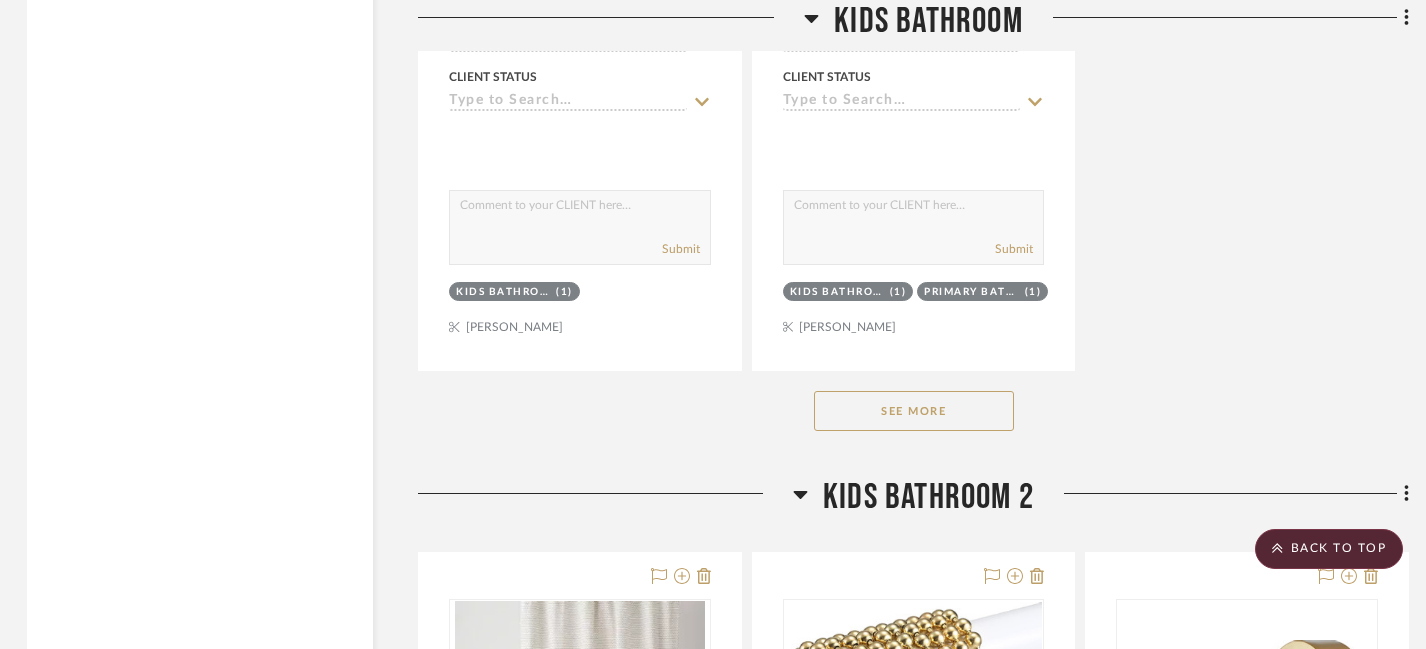 click on "See More" 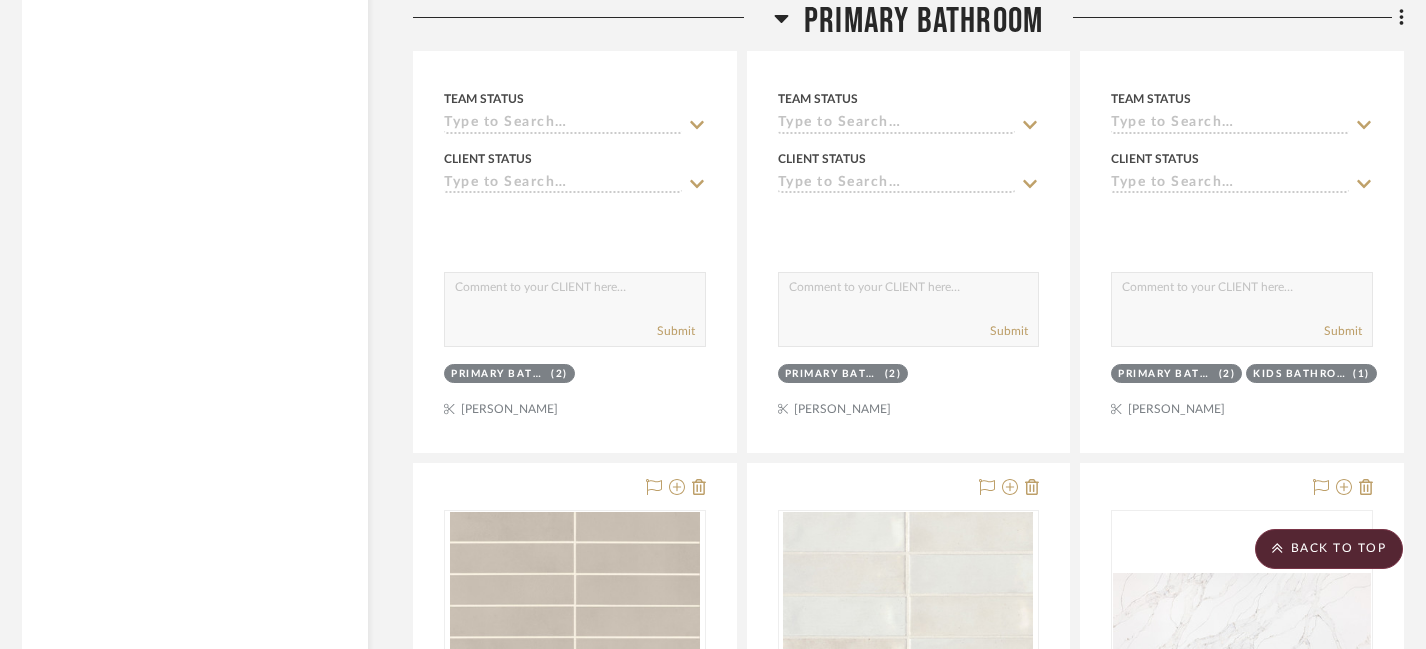 scroll, scrollTop: 10691, scrollLeft: 8, axis: both 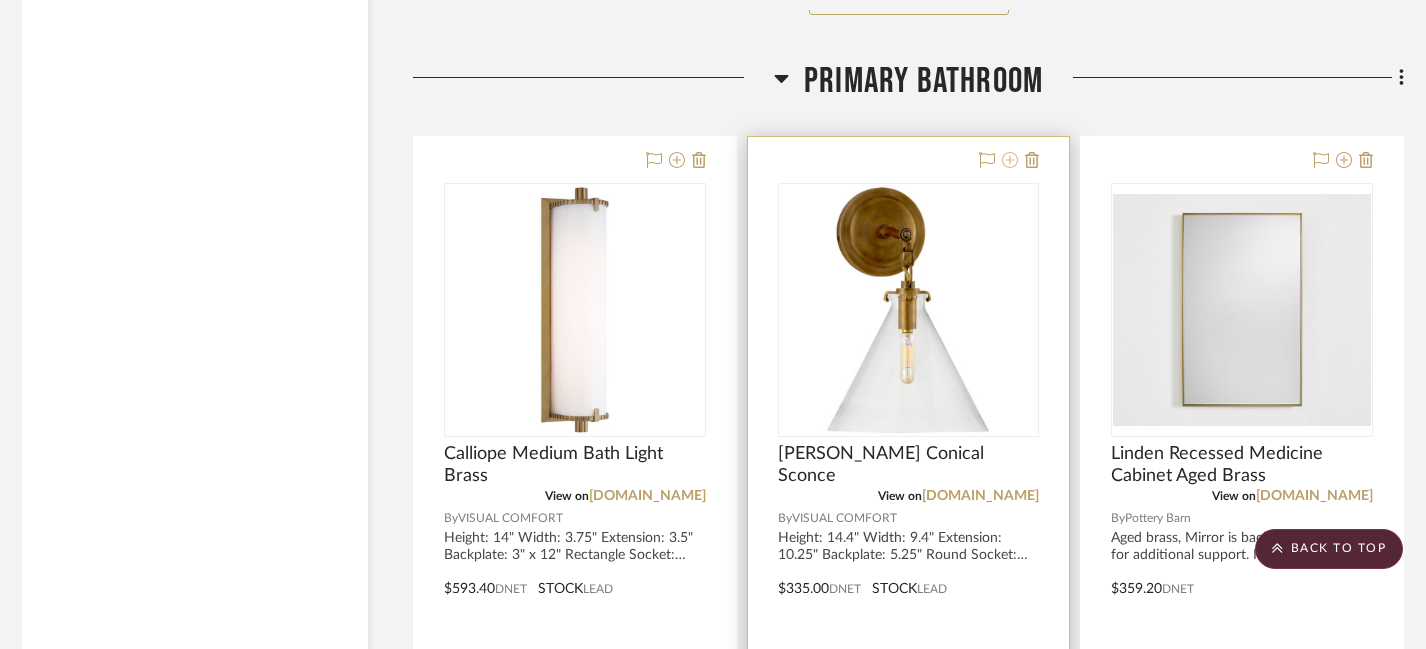 click 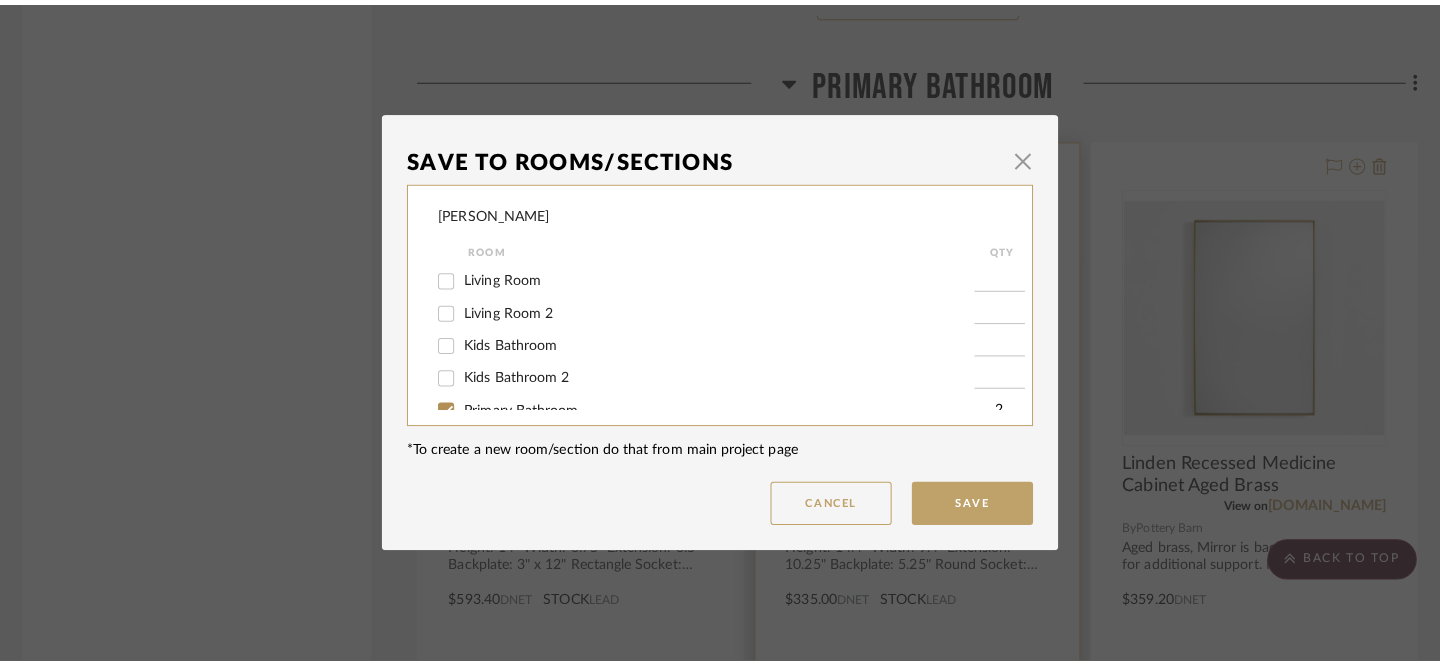 scroll, scrollTop: 0, scrollLeft: 0, axis: both 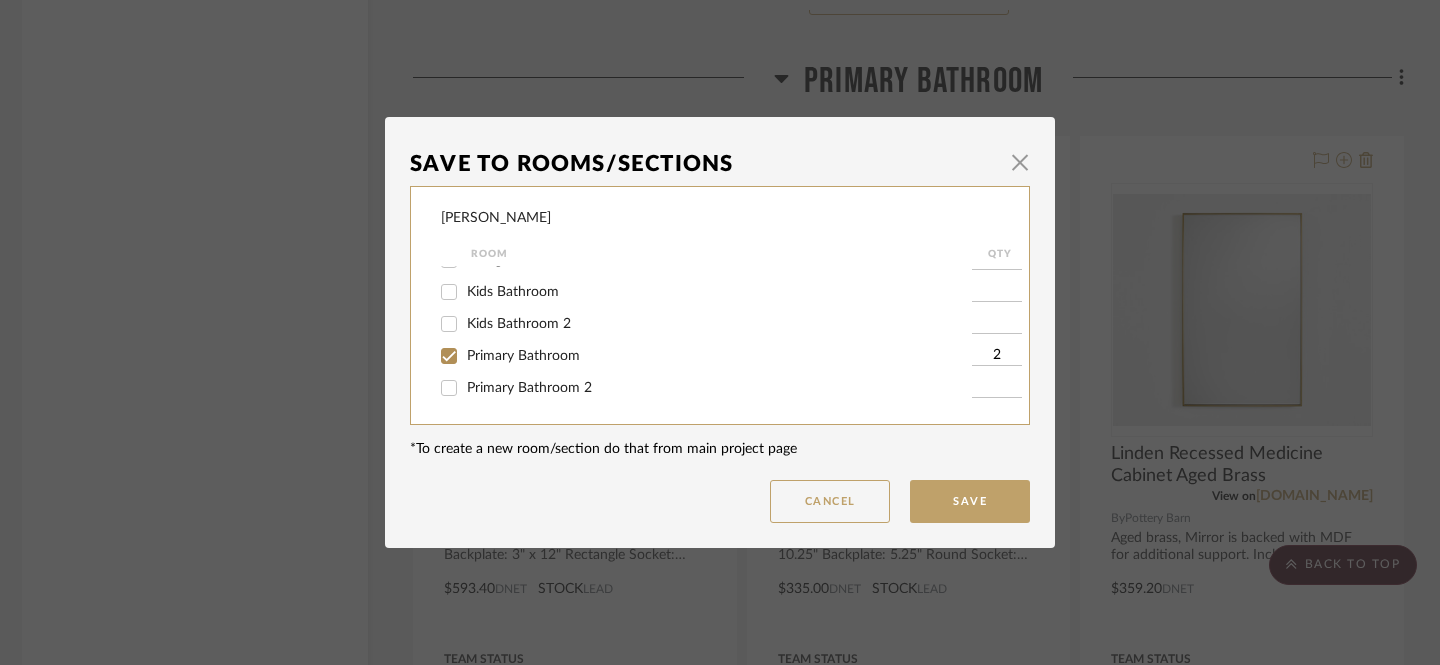 click on "Primary Bathroom" at bounding box center [523, 356] 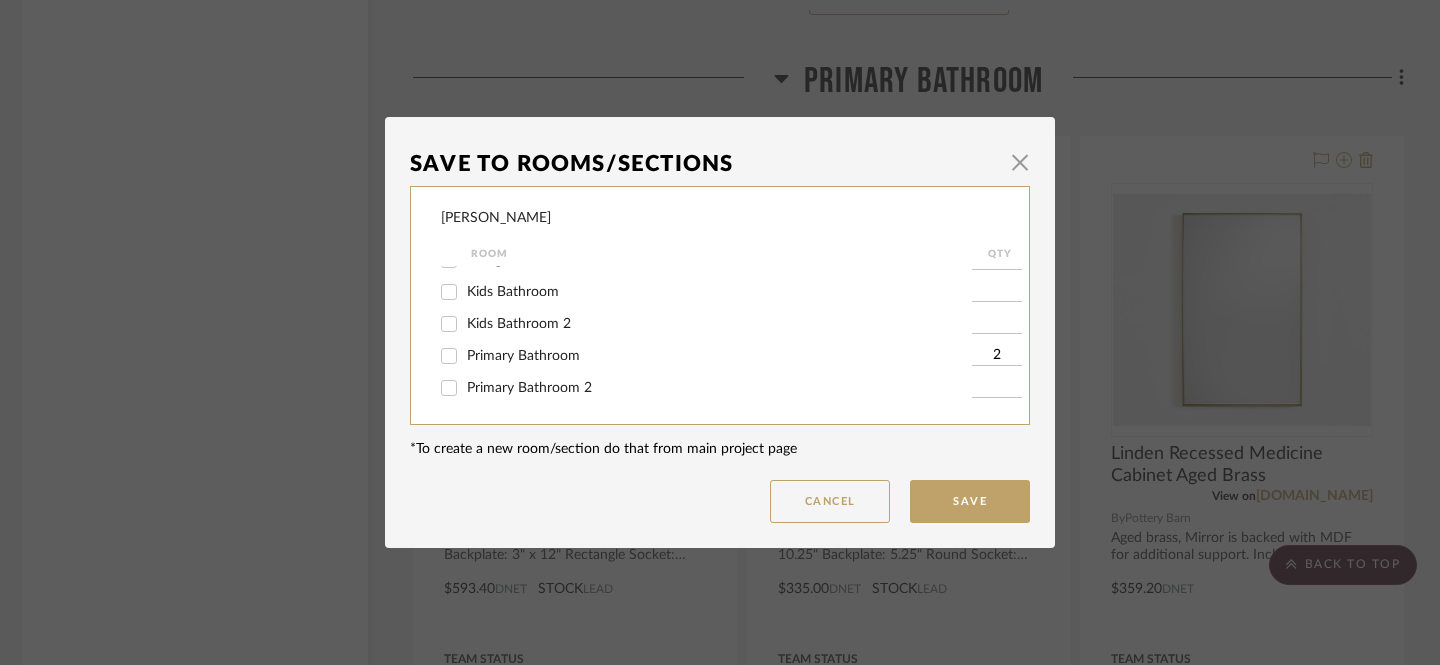 checkbox on "false" 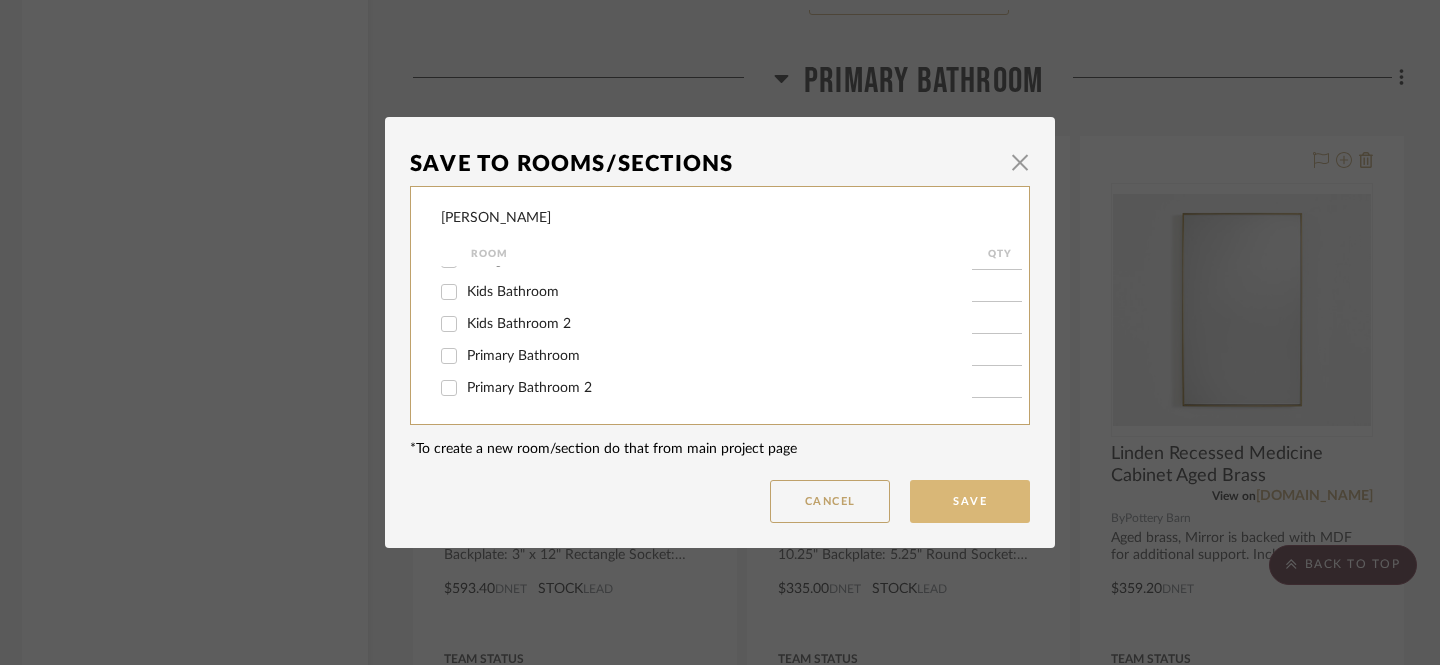 click on "Save" at bounding box center [970, 501] 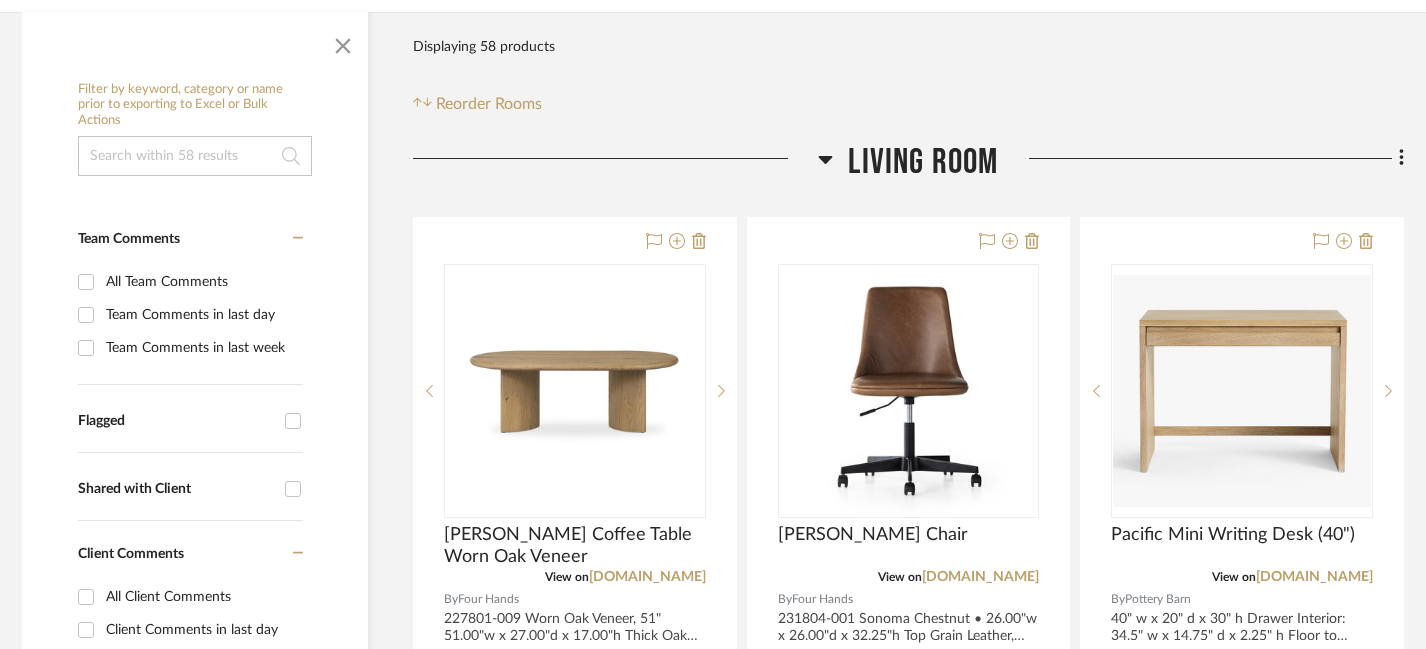 scroll, scrollTop: 334, scrollLeft: 8, axis: both 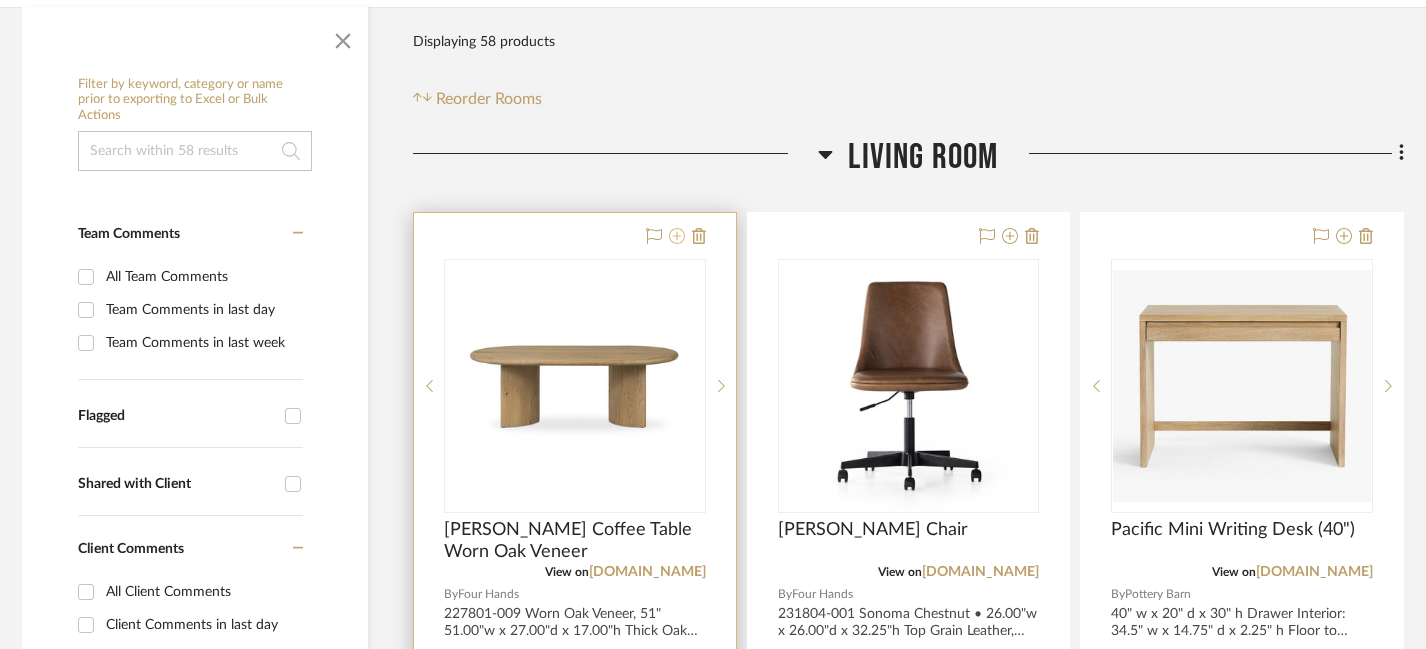 click 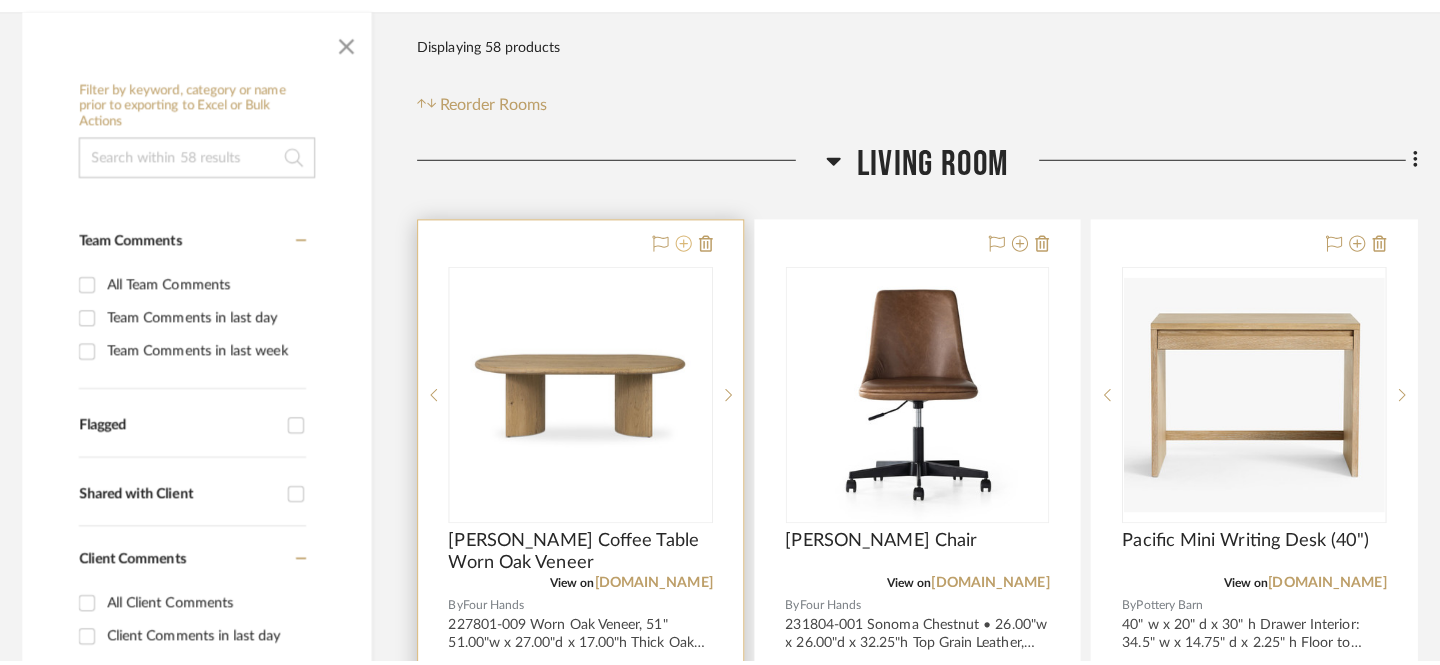 scroll, scrollTop: 0, scrollLeft: 0, axis: both 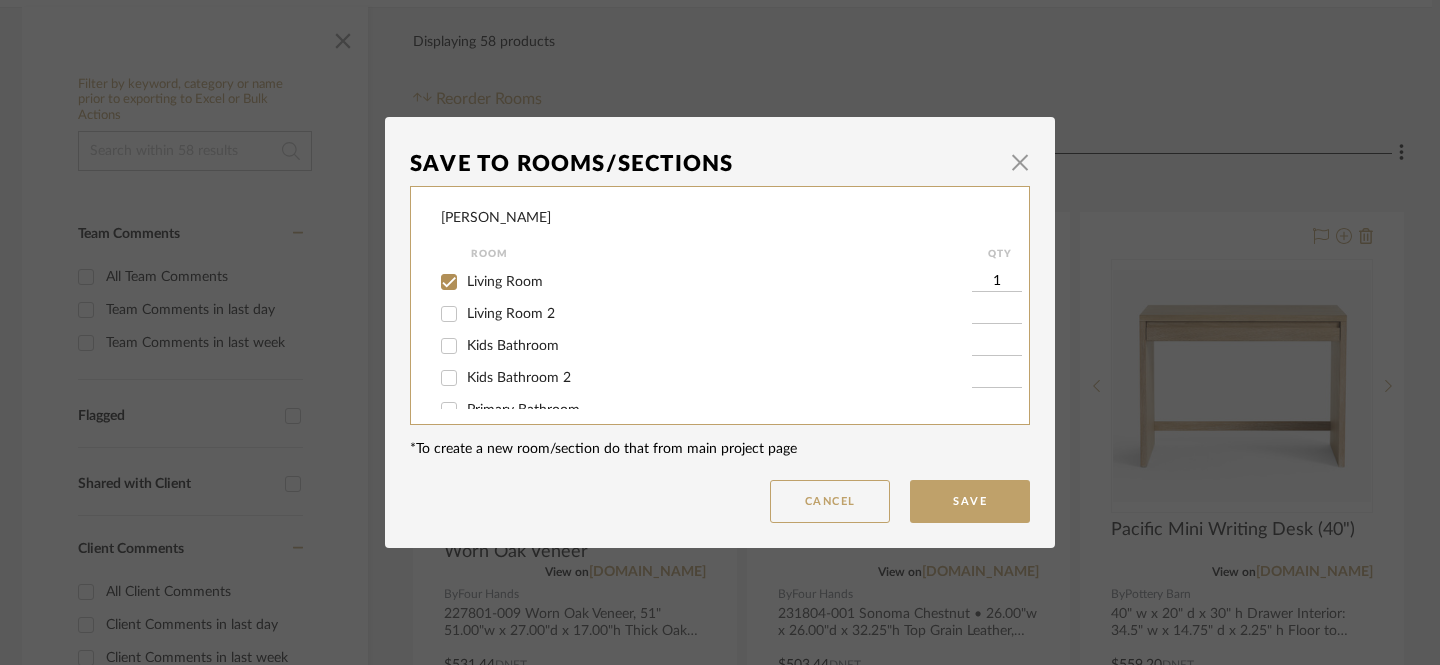 click on "Living Room" at bounding box center (505, 282) 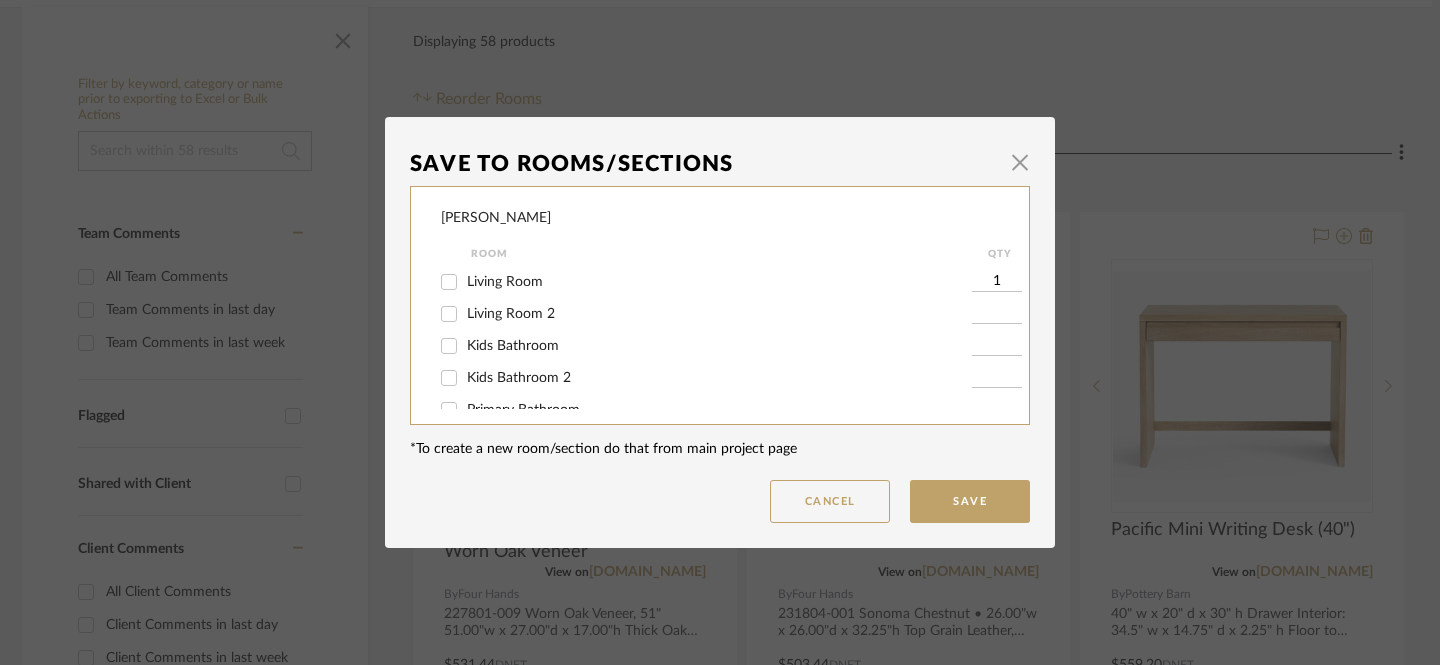 checkbox on "false" 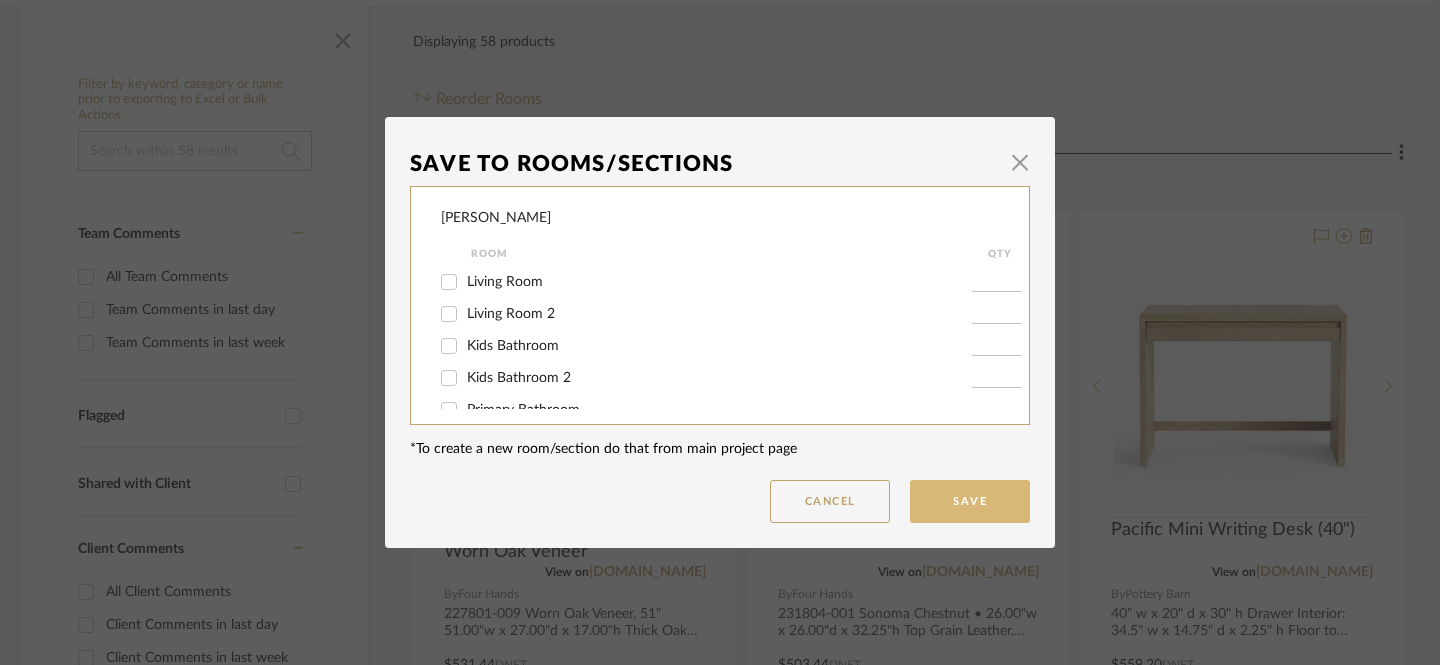 click on "Save" at bounding box center (970, 501) 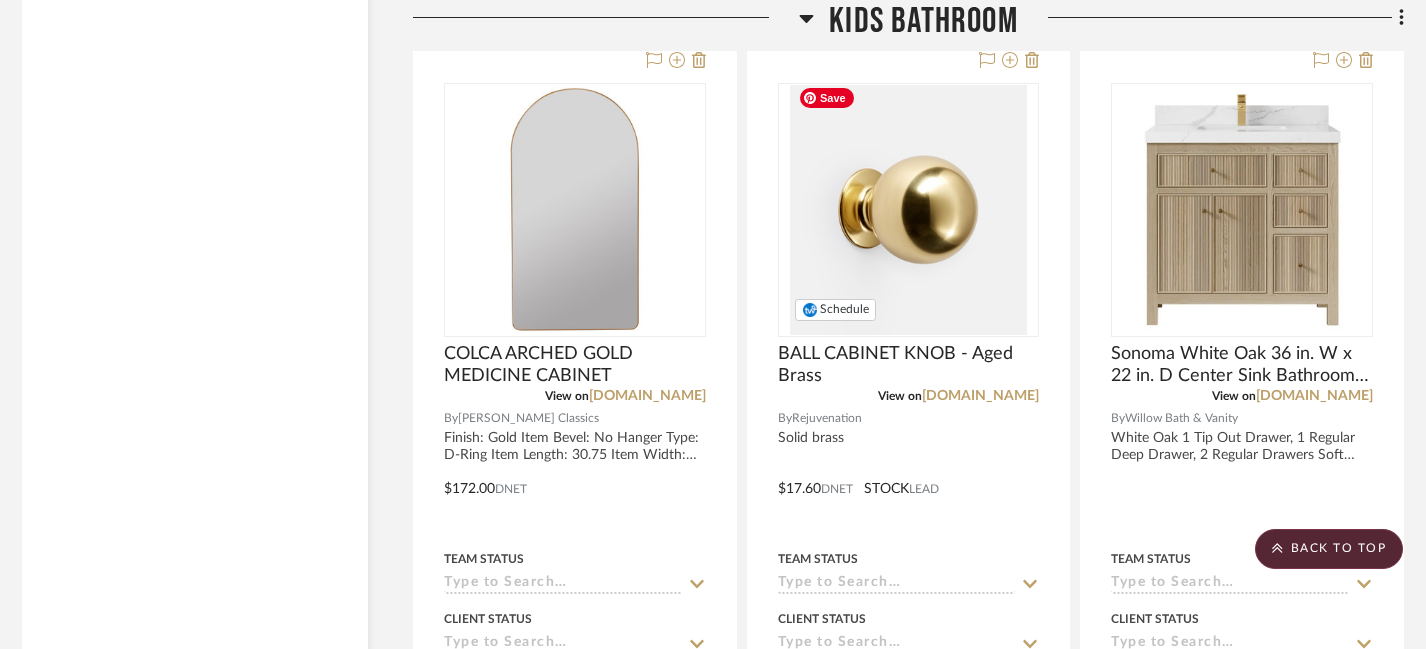 scroll, scrollTop: 6936, scrollLeft: 8, axis: both 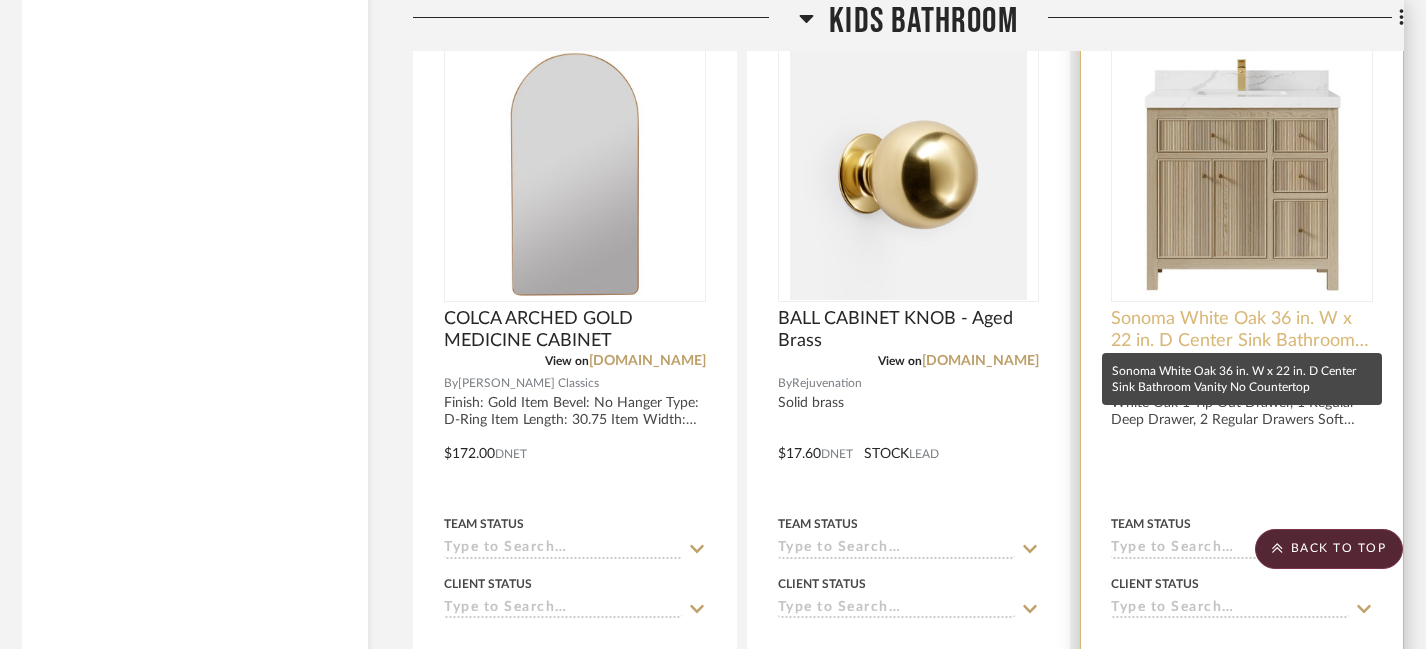 click on "Sonoma White Oak 36 in. W x 22 in. D Center Sink Bathroom Vanity No Countertop" at bounding box center [1242, 330] 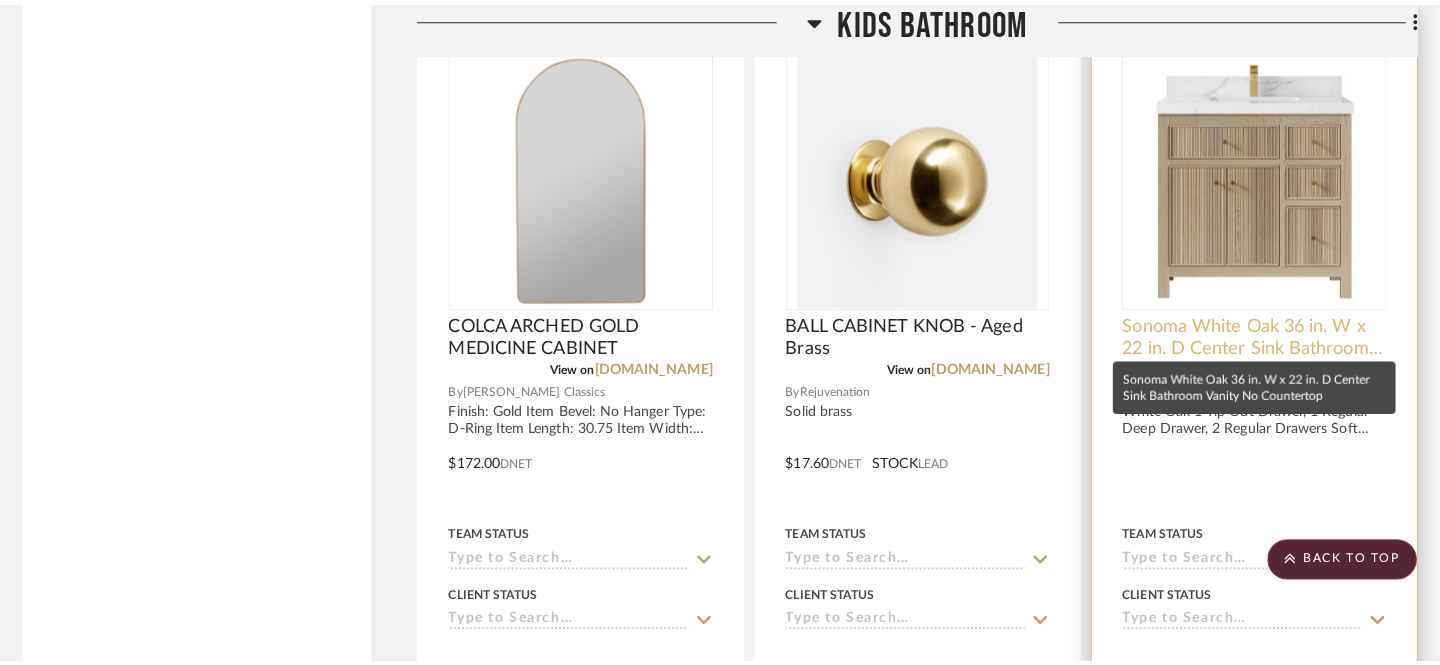 scroll, scrollTop: 0, scrollLeft: 0, axis: both 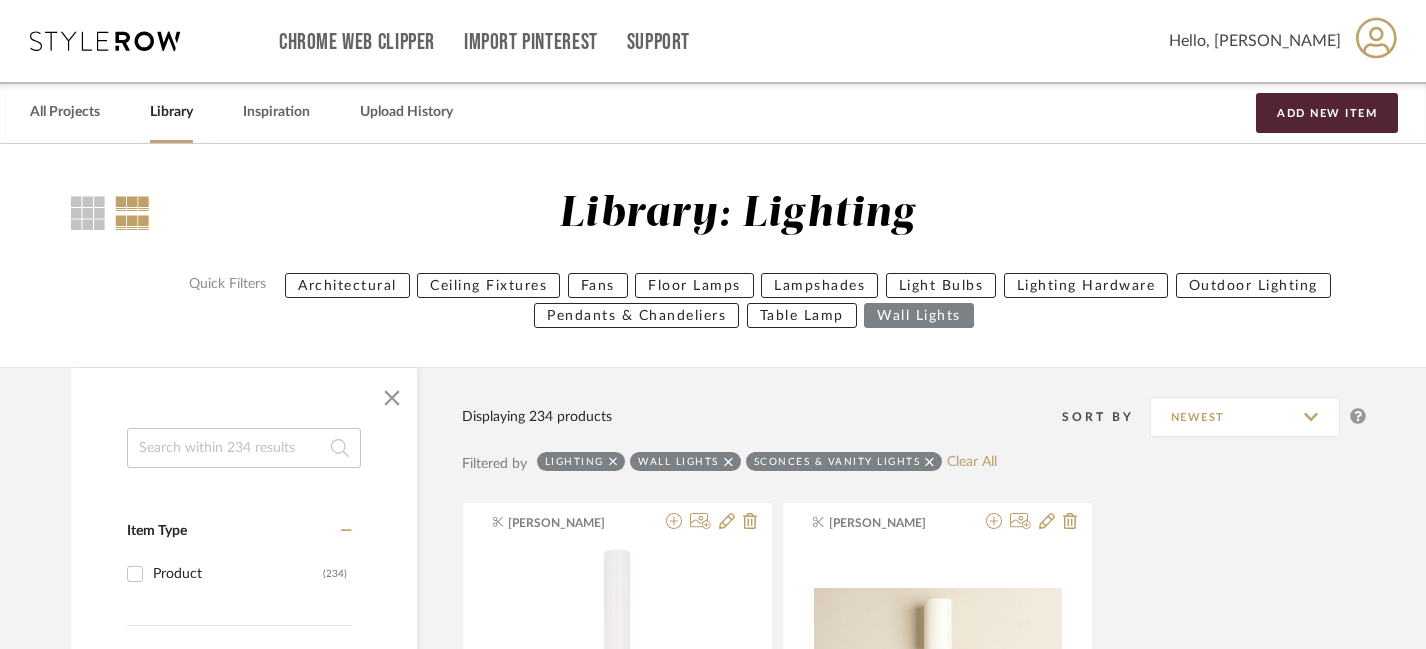 click 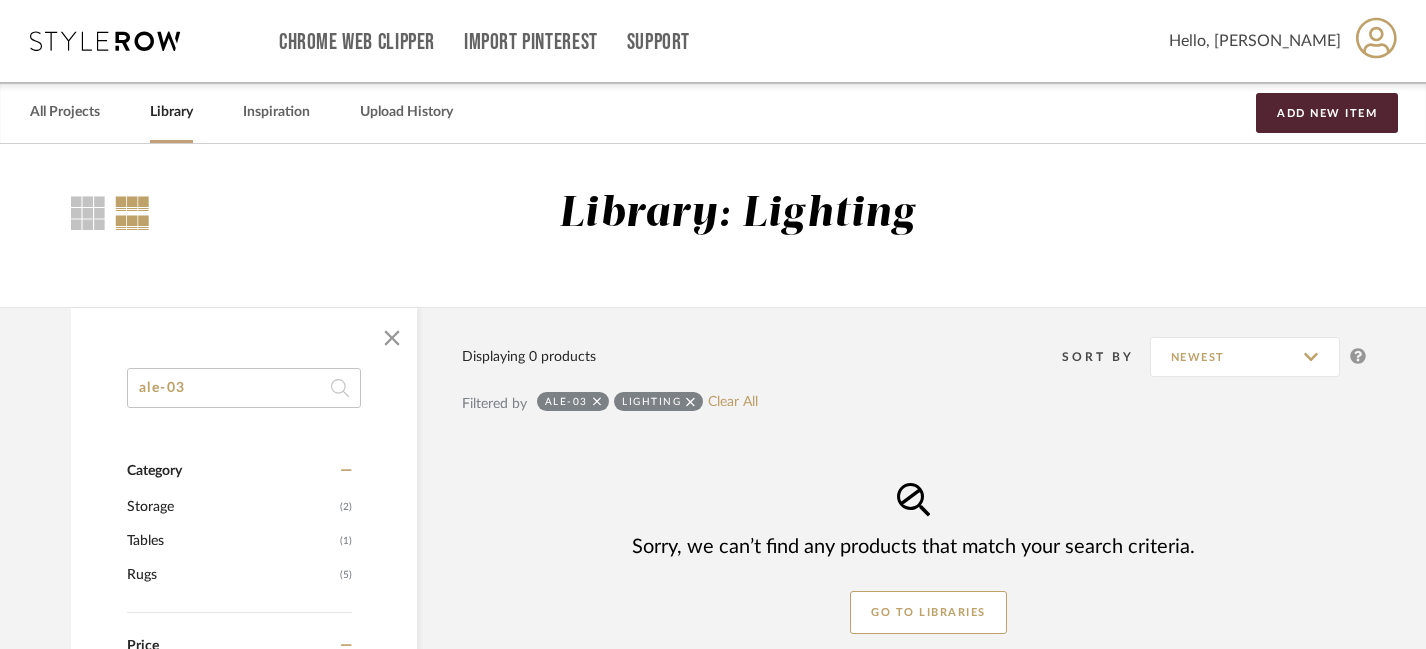 type on "ale-03" 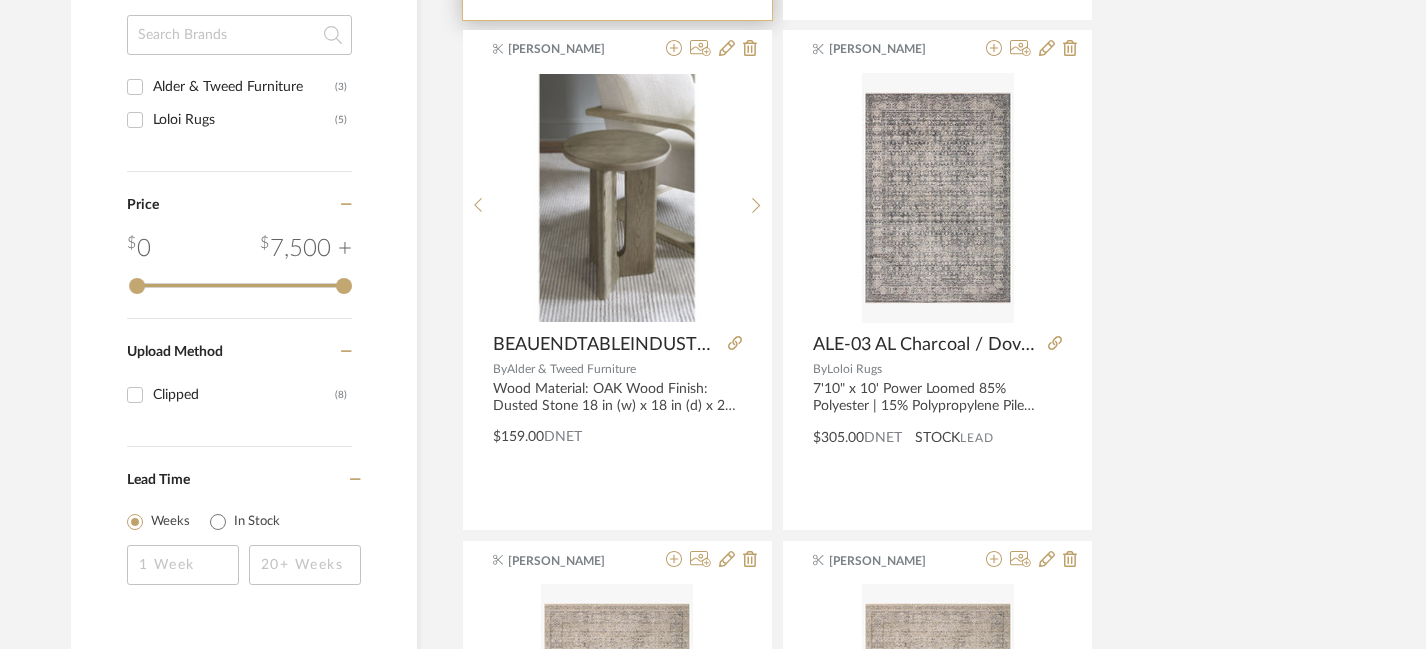 scroll, scrollTop: 1314, scrollLeft: 3, axis: both 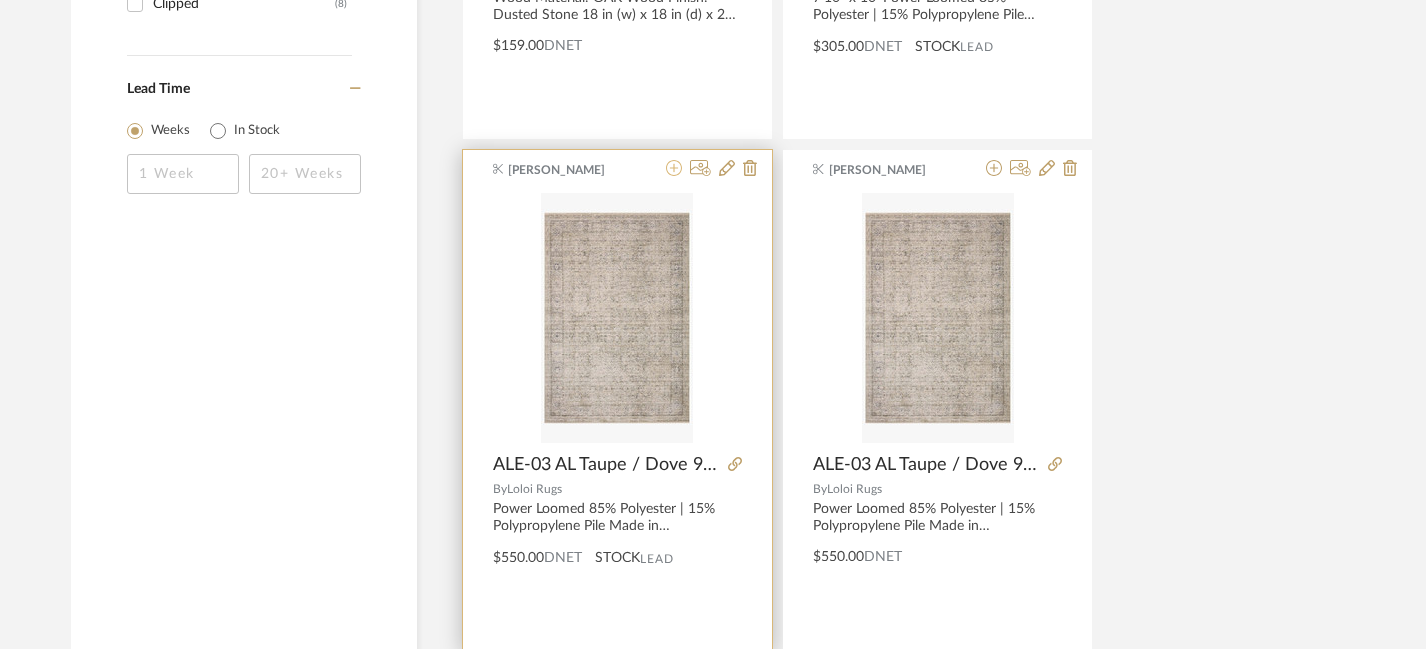 click 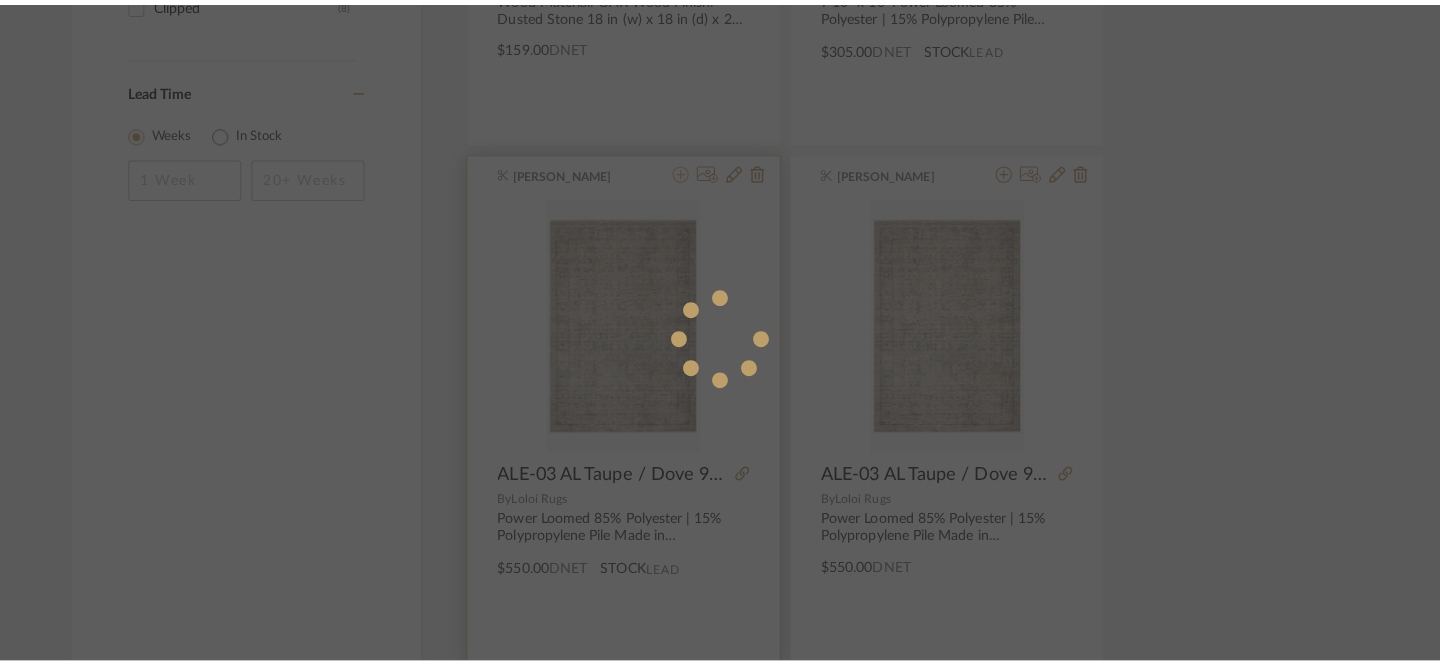 scroll, scrollTop: 0, scrollLeft: 0, axis: both 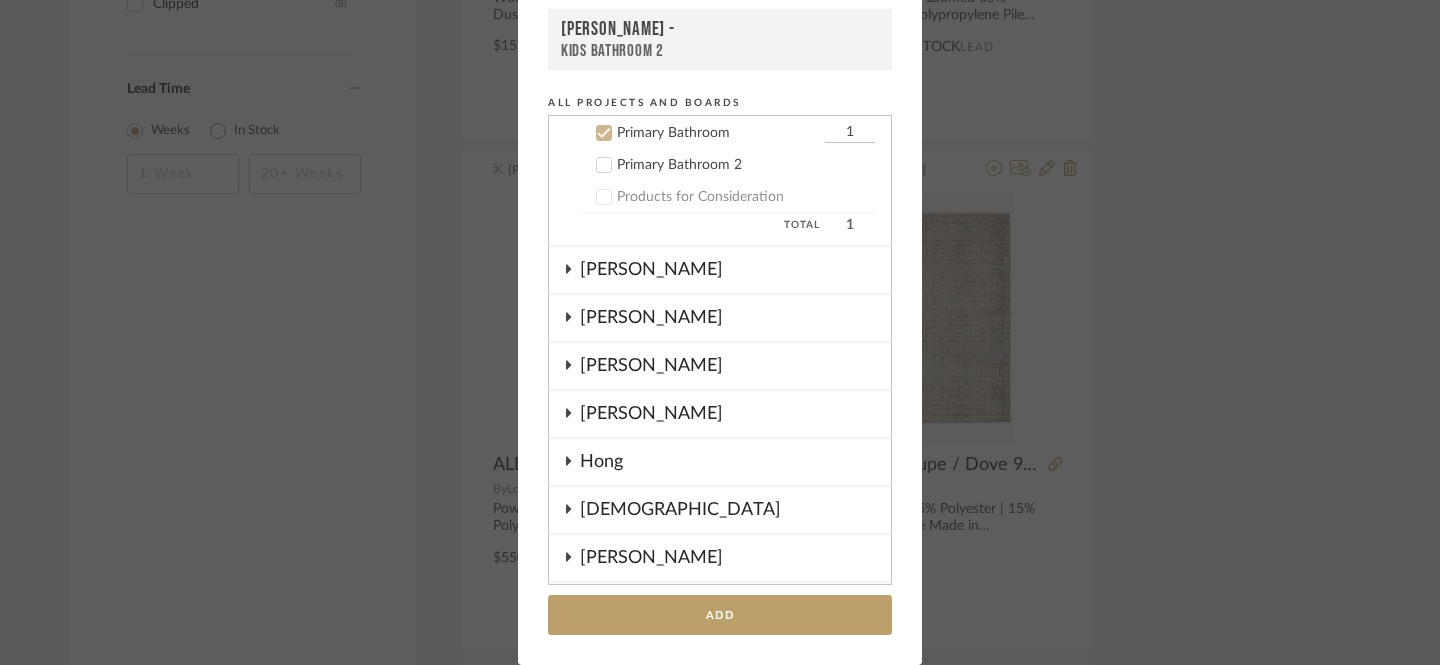 click on "Primary Bathroom" at bounding box center [718, 133] 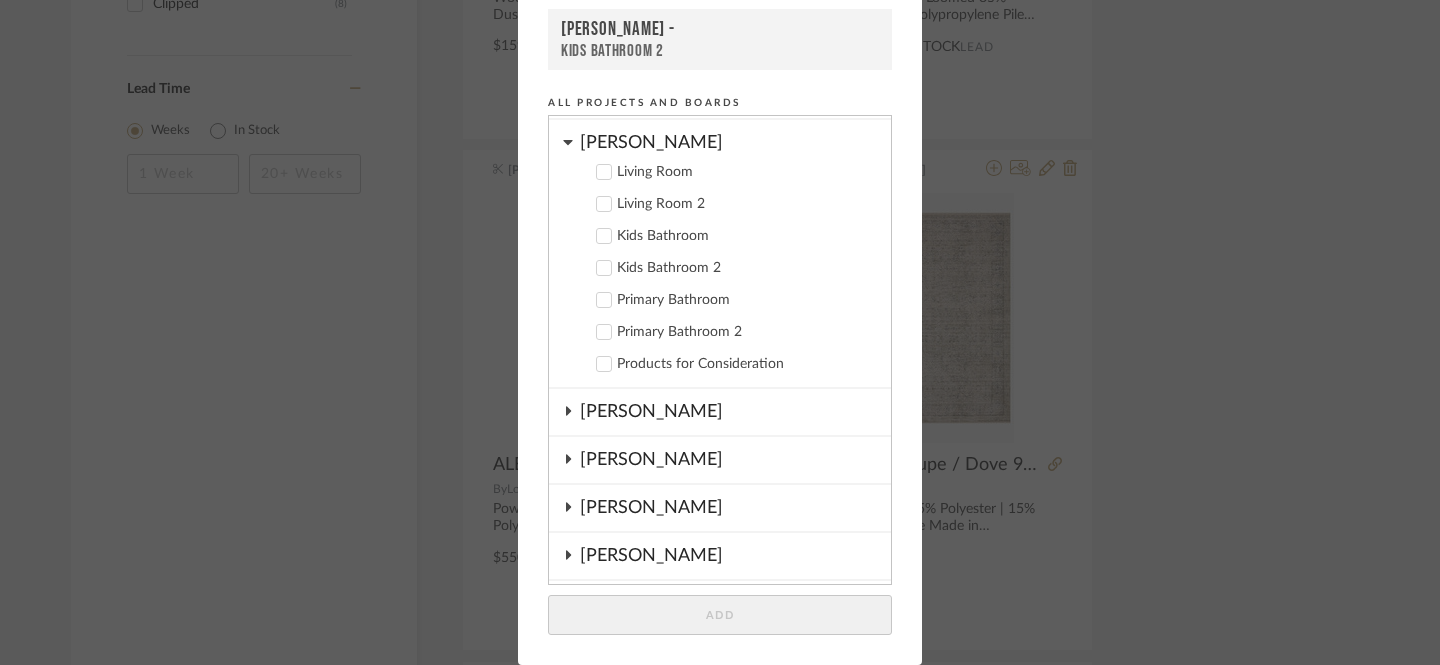 scroll, scrollTop: 167, scrollLeft: 0, axis: vertical 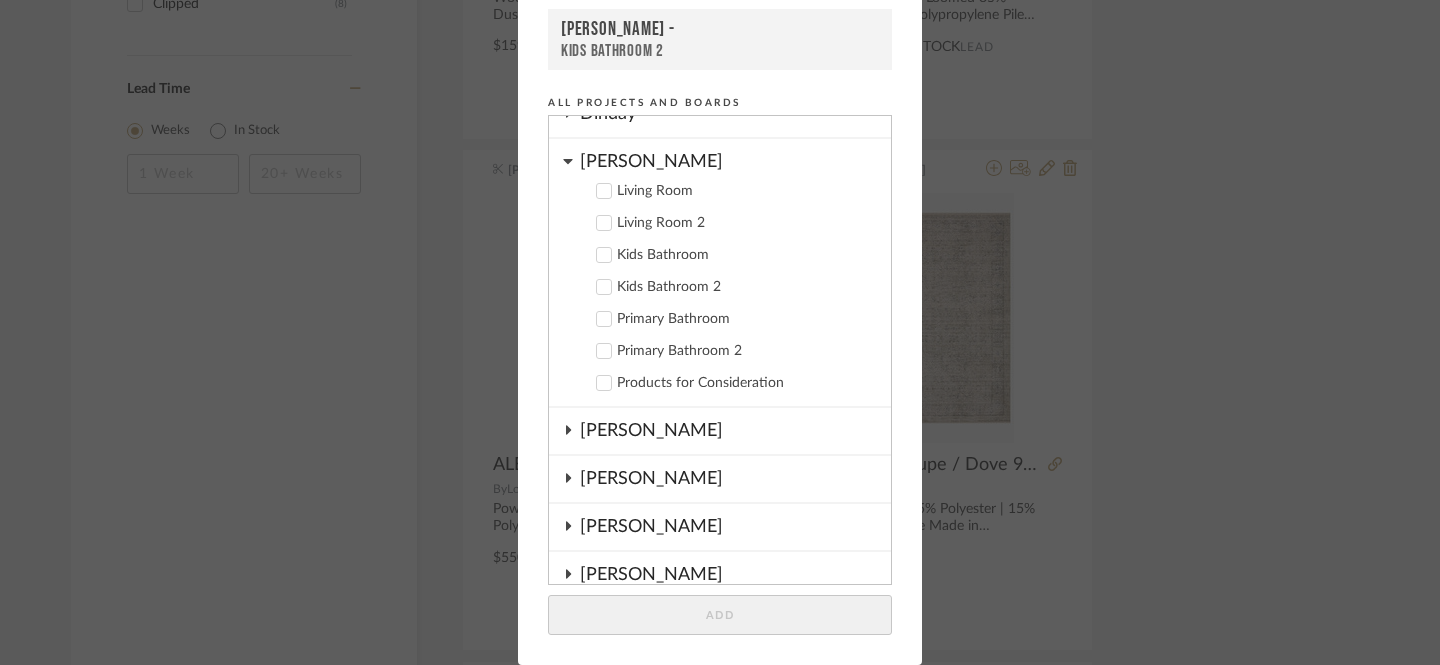 click on "Living Room" at bounding box center [727, 191] 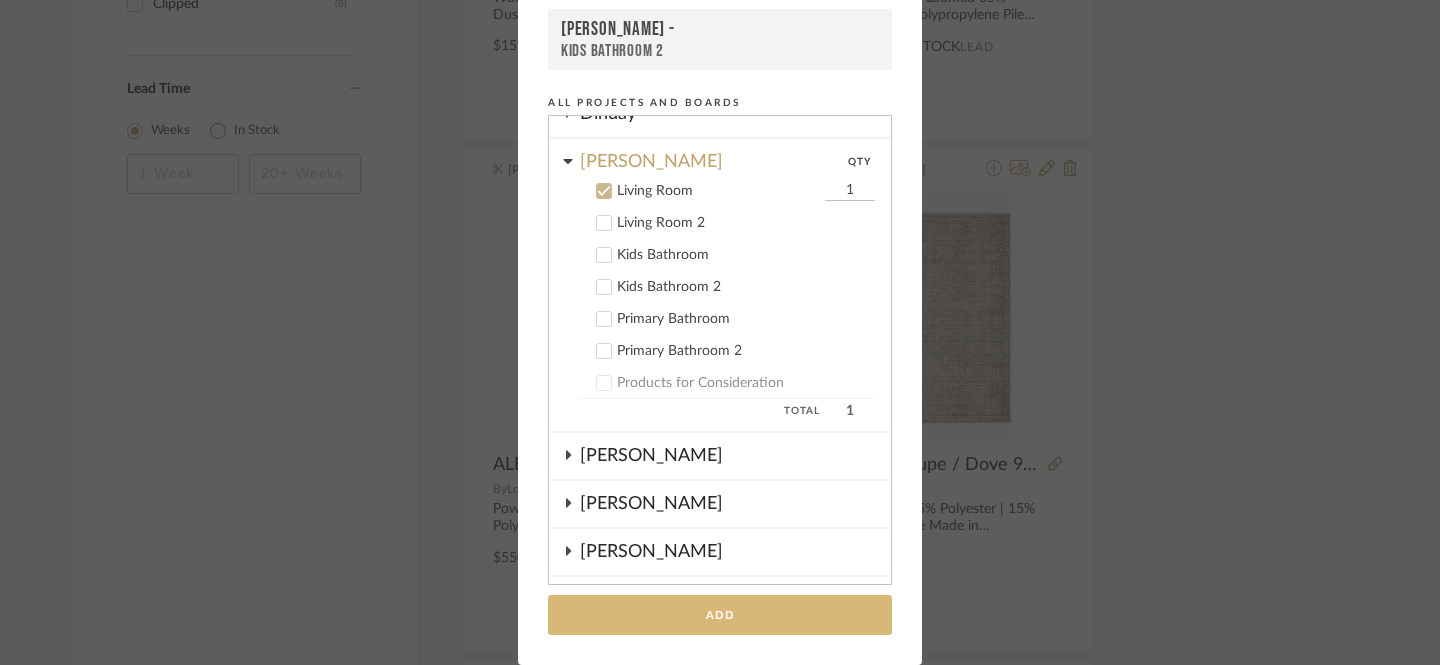 click on "Add" at bounding box center (720, 615) 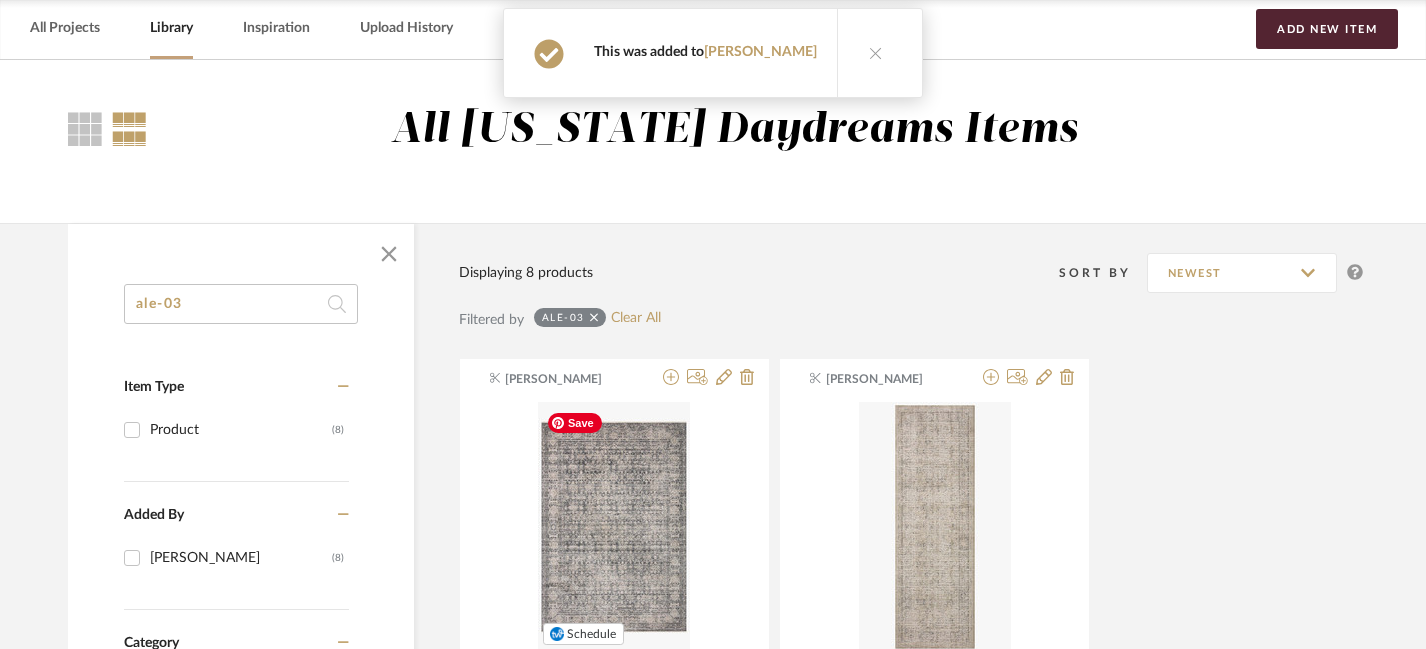 scroll, scrollTop: 0, scrollLeft: 6, axis: horizontal 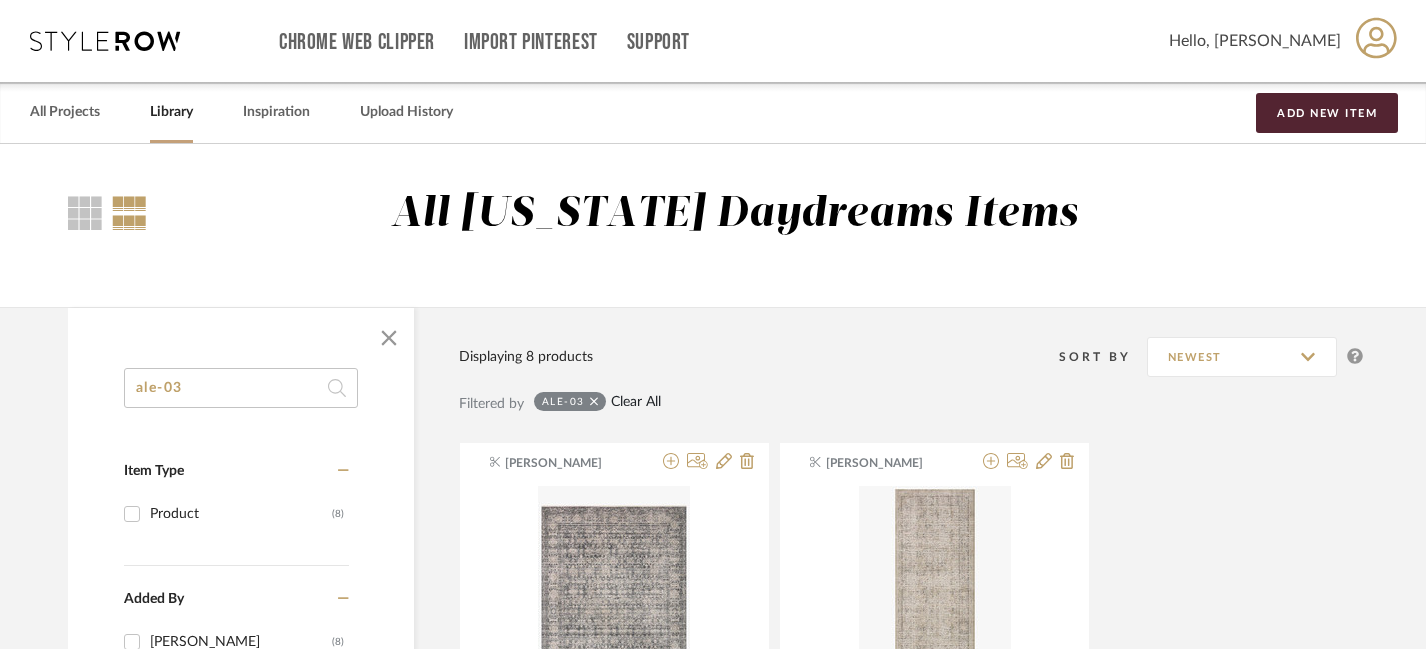 click on "Clear All" 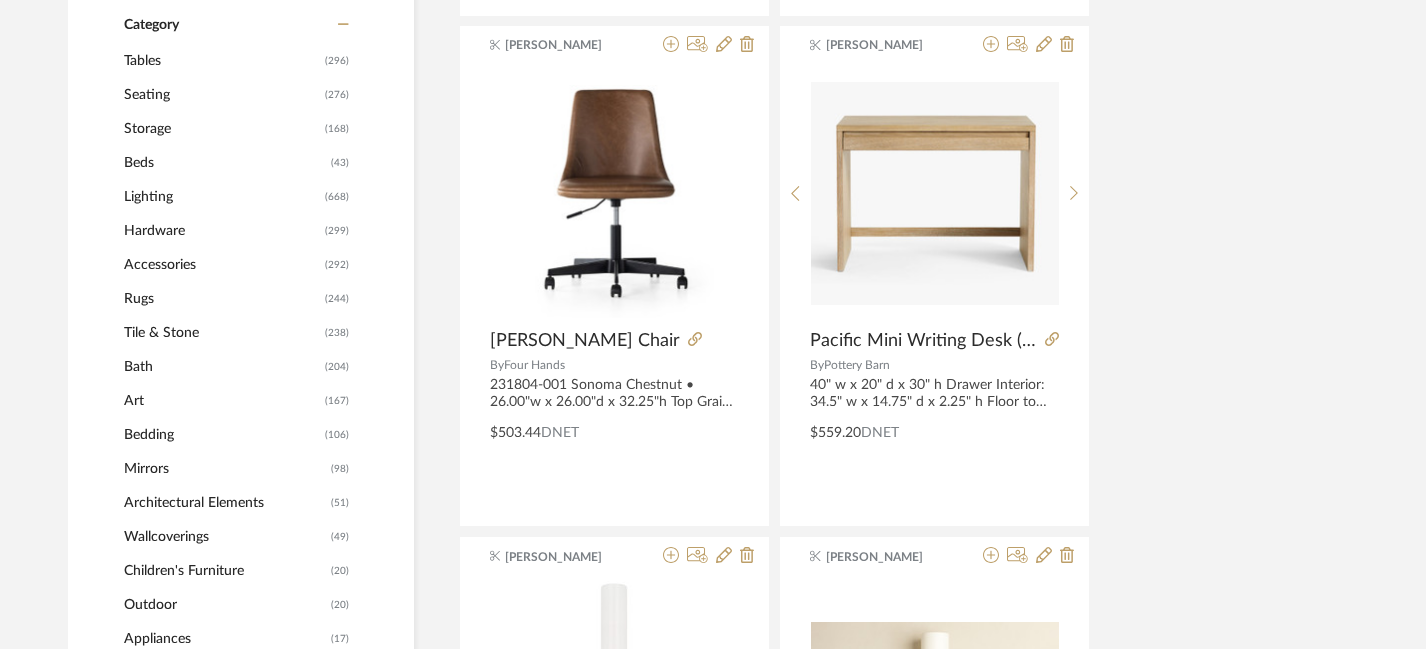 scroll, scrollTop: 859, scrollLeft: 6, axis: both 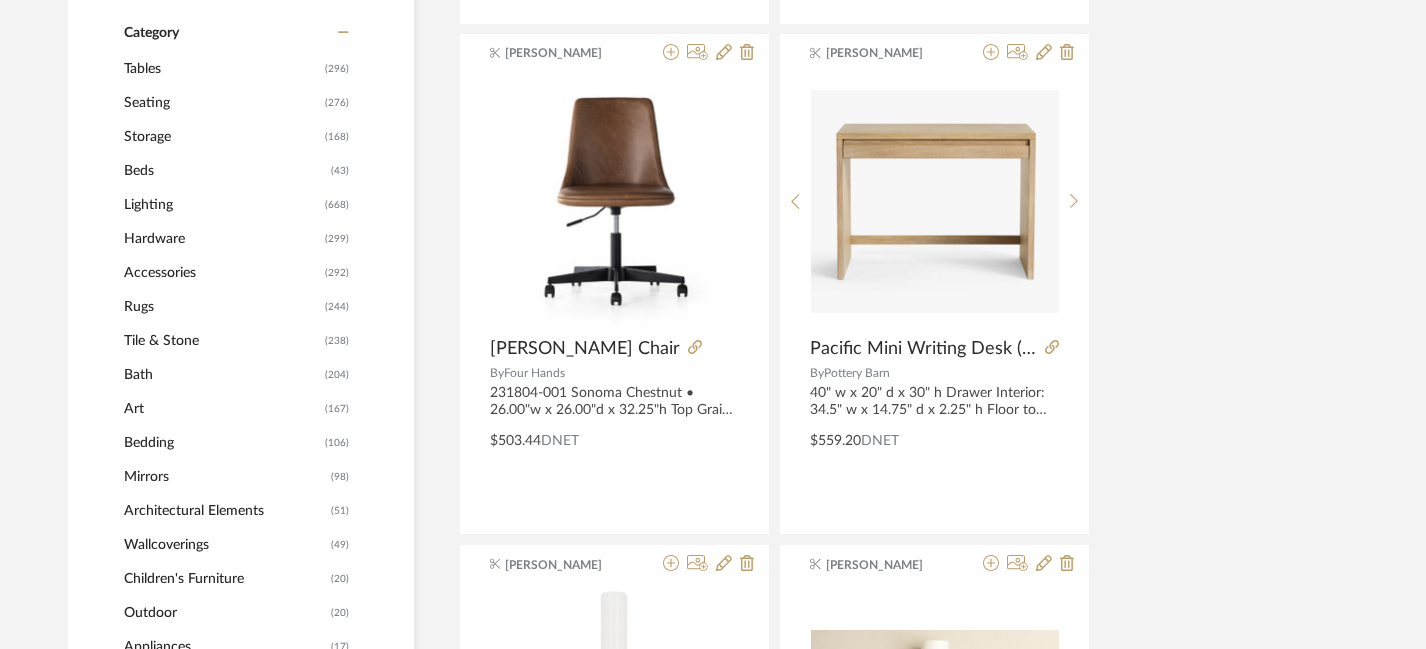 click on "Rugs" 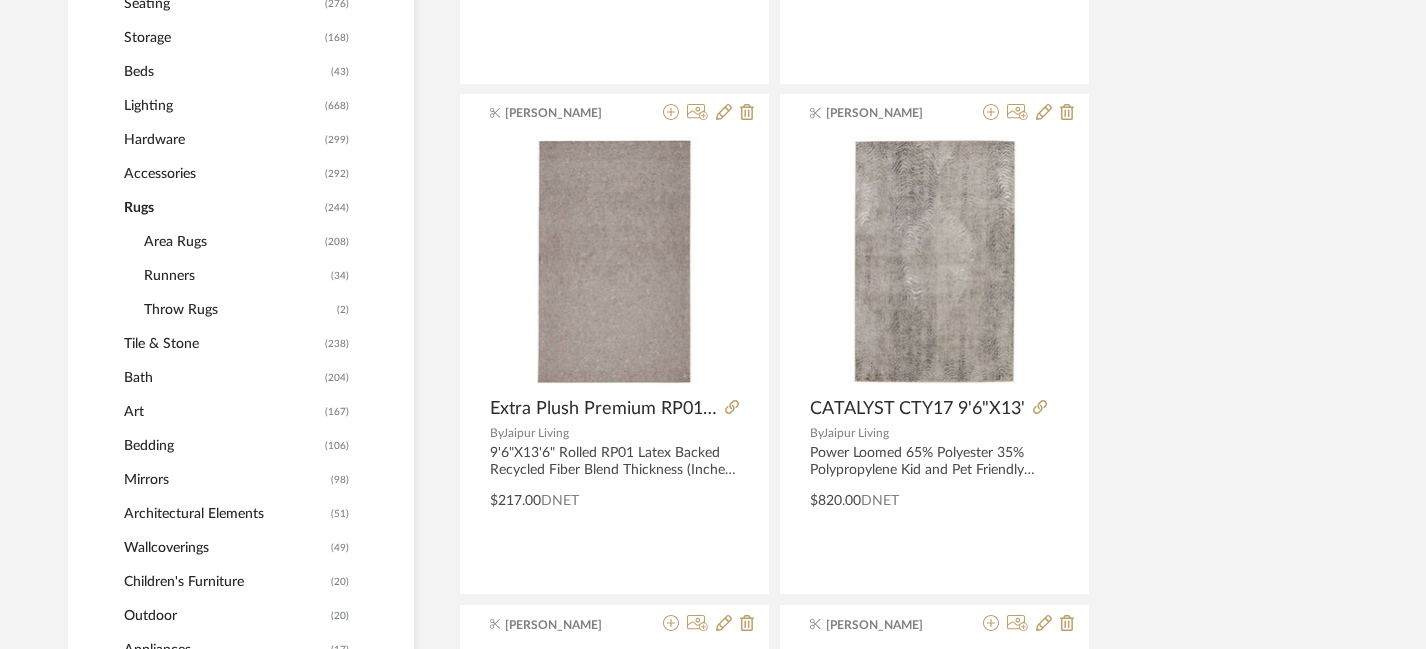 scroll, scrollTop: 790, scrollLeft: 6, axis: both 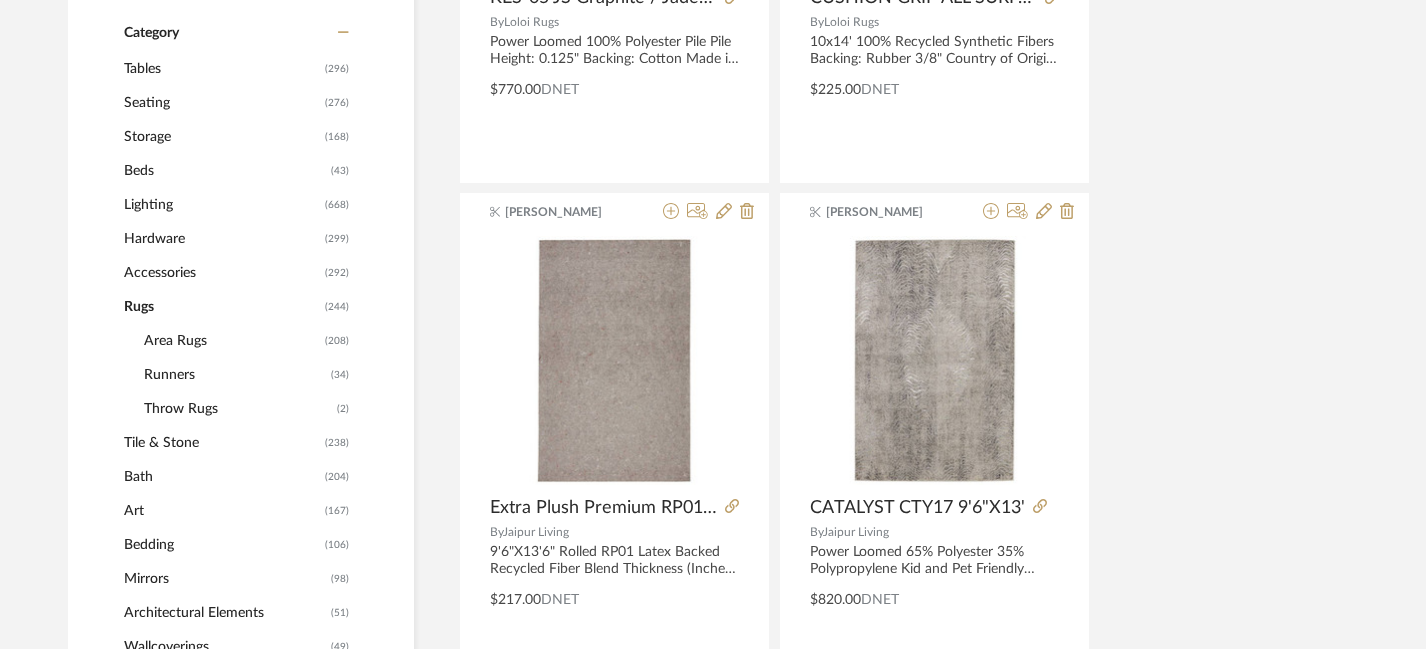 click on "Area Rugs" 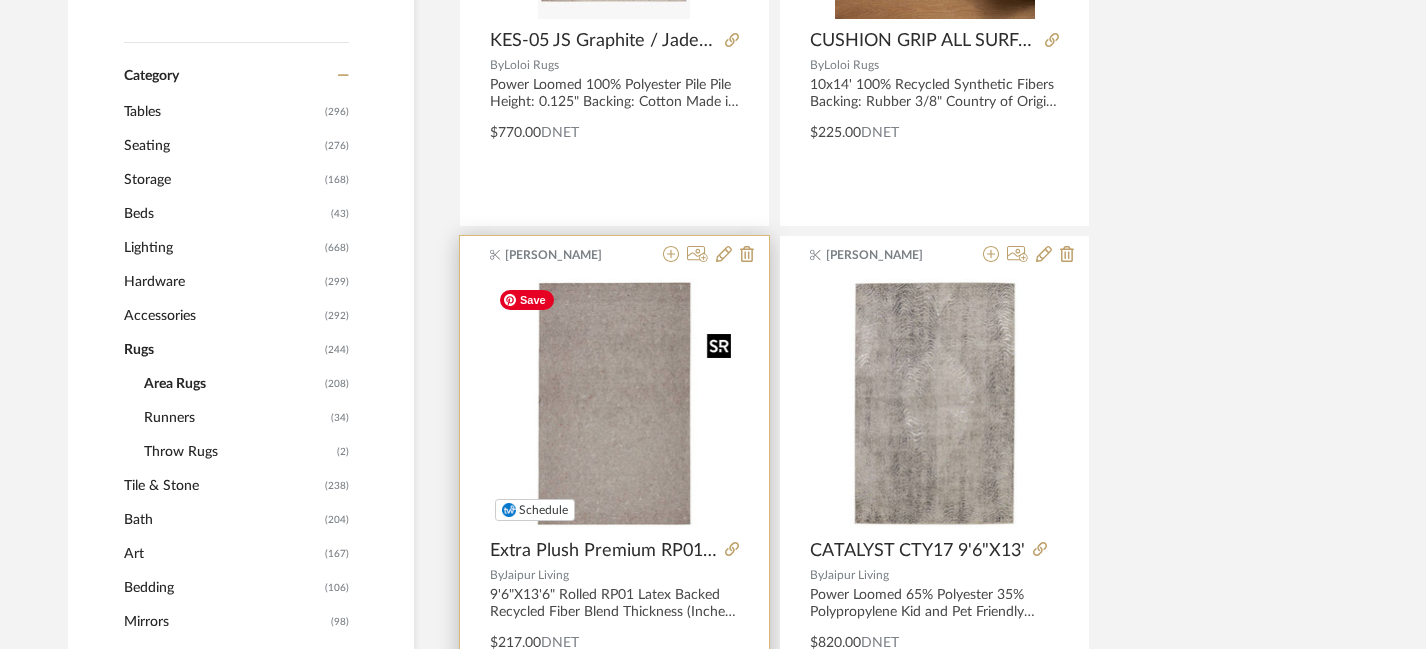 scroll, scrollTop: 896, scrollLeft: 6, axis: both 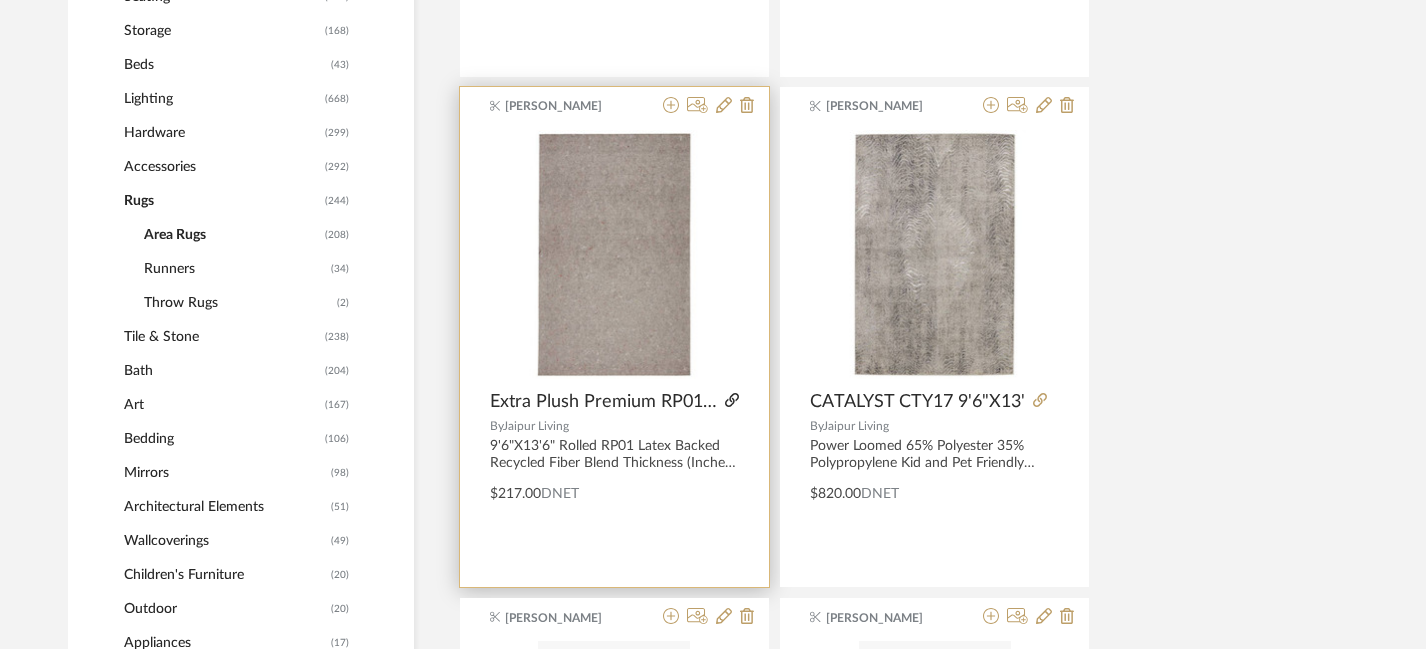 click 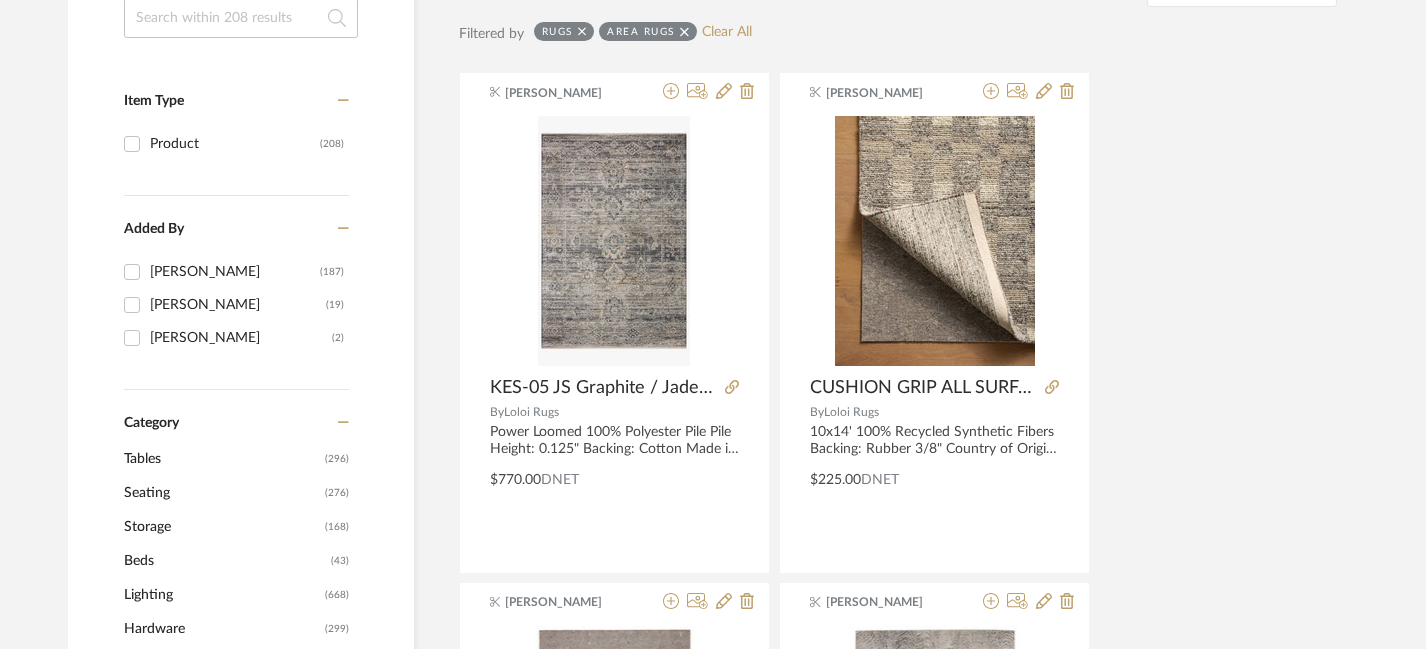 scroll, scrollTop: 0, scrollLeft: 6, axis: horizontal 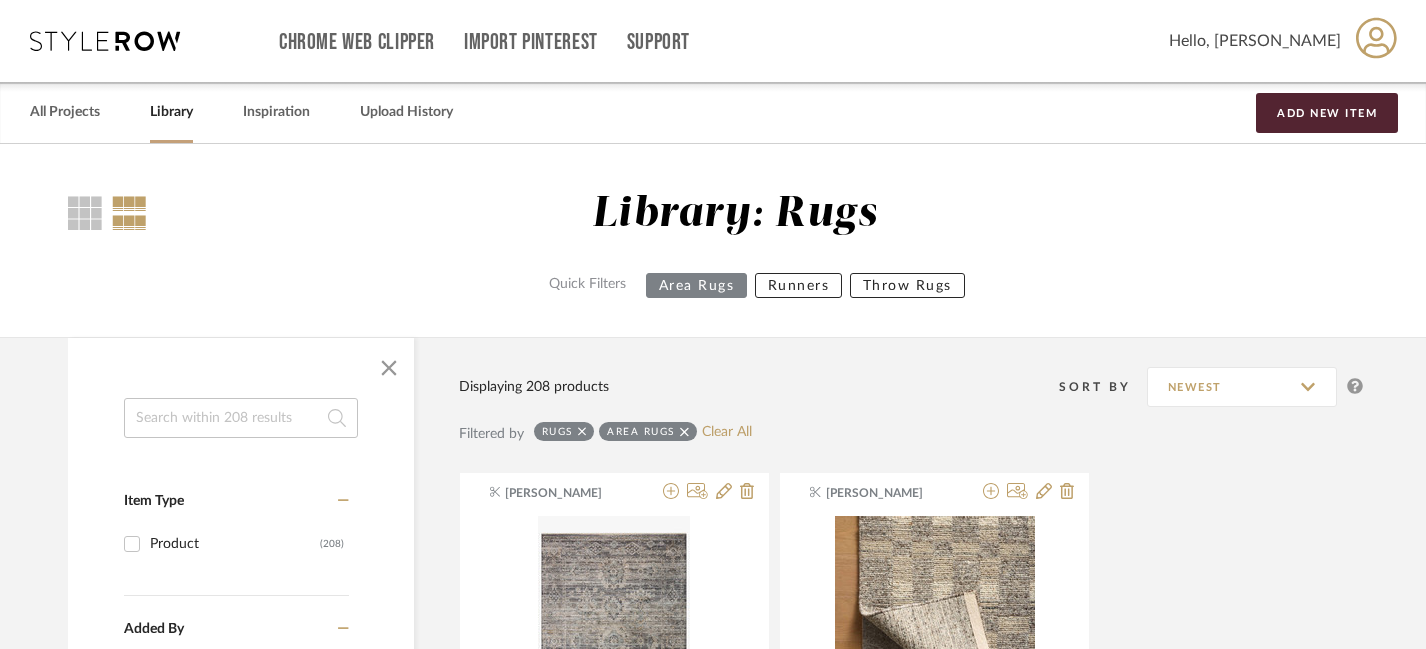 click 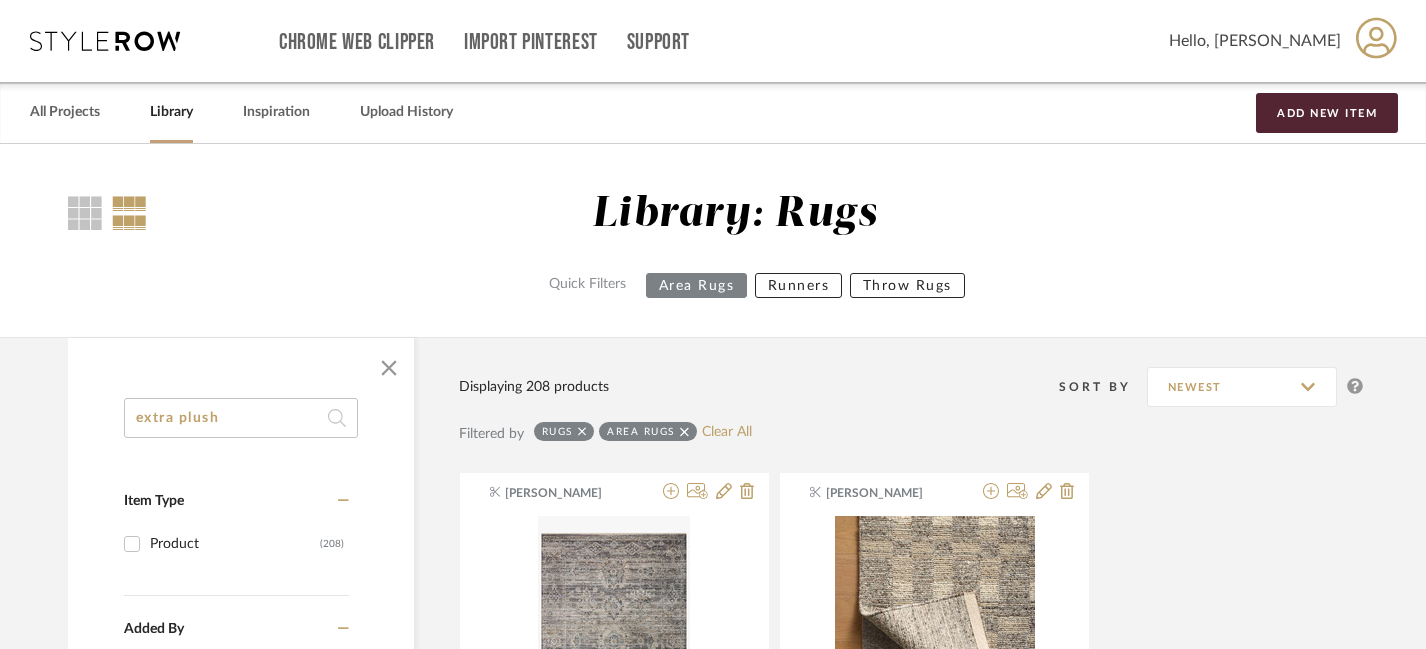 type on "extra plush" 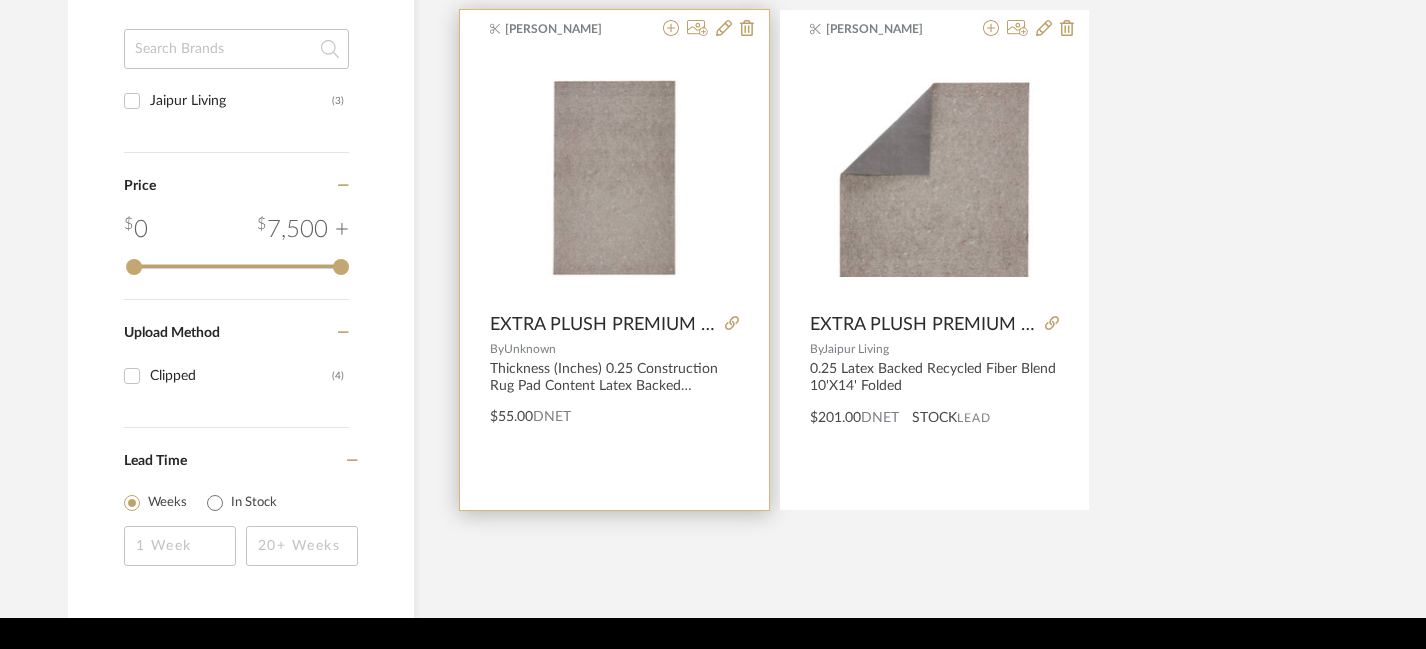 scroll, scrollTop: 1034, scrollLeft: 6, axis: both 